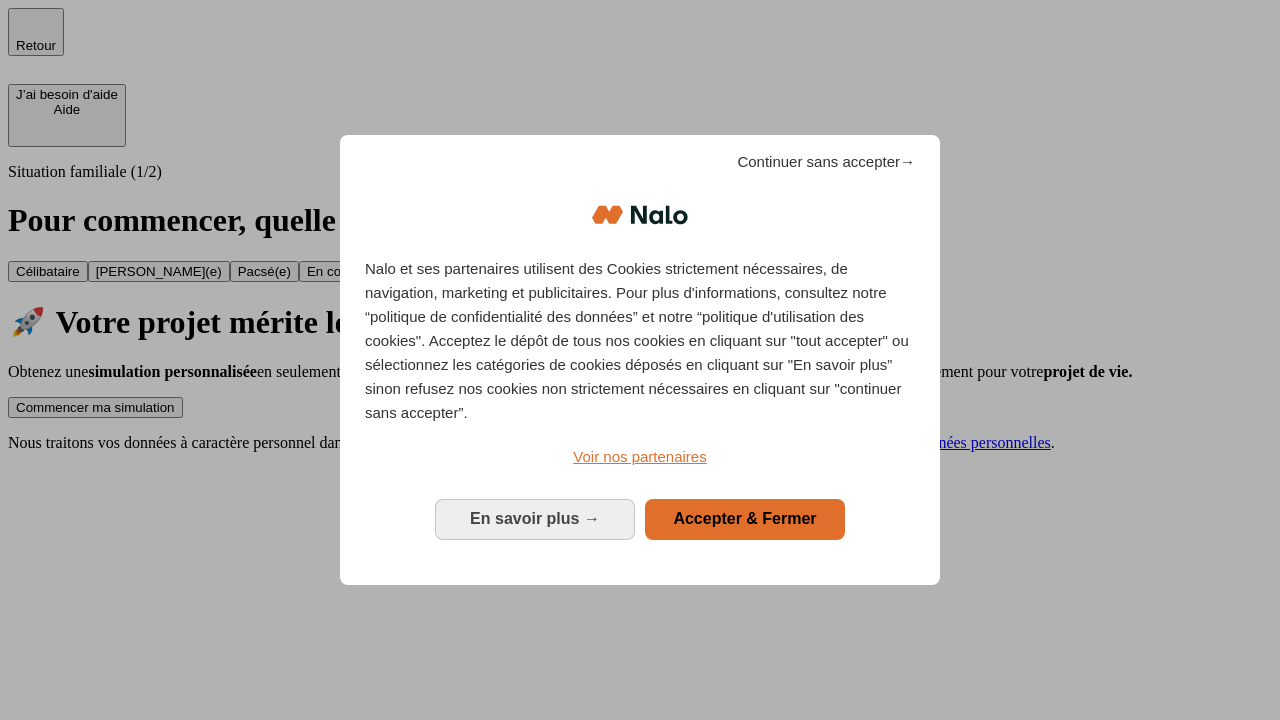 scroll, scrollTop: 0, scrollLeft: 0, axis: both 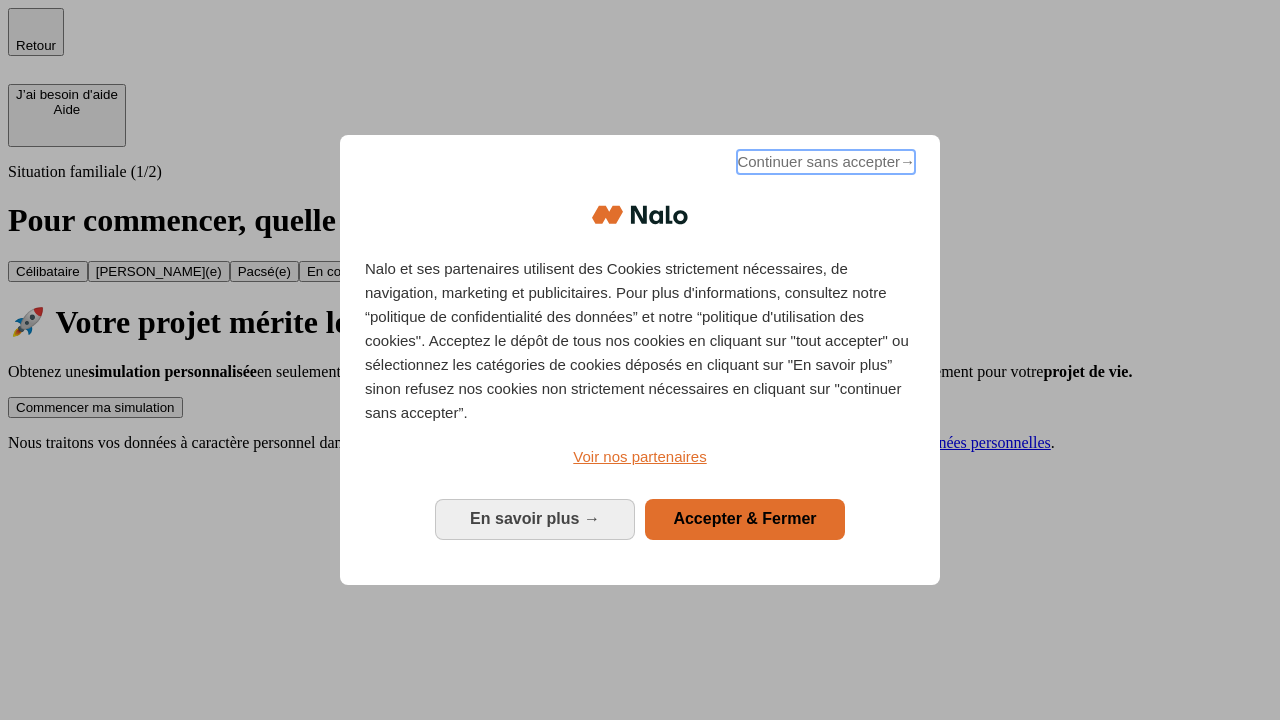 click on "Continuer sans accepter  →" at bounding box center (826, 162) 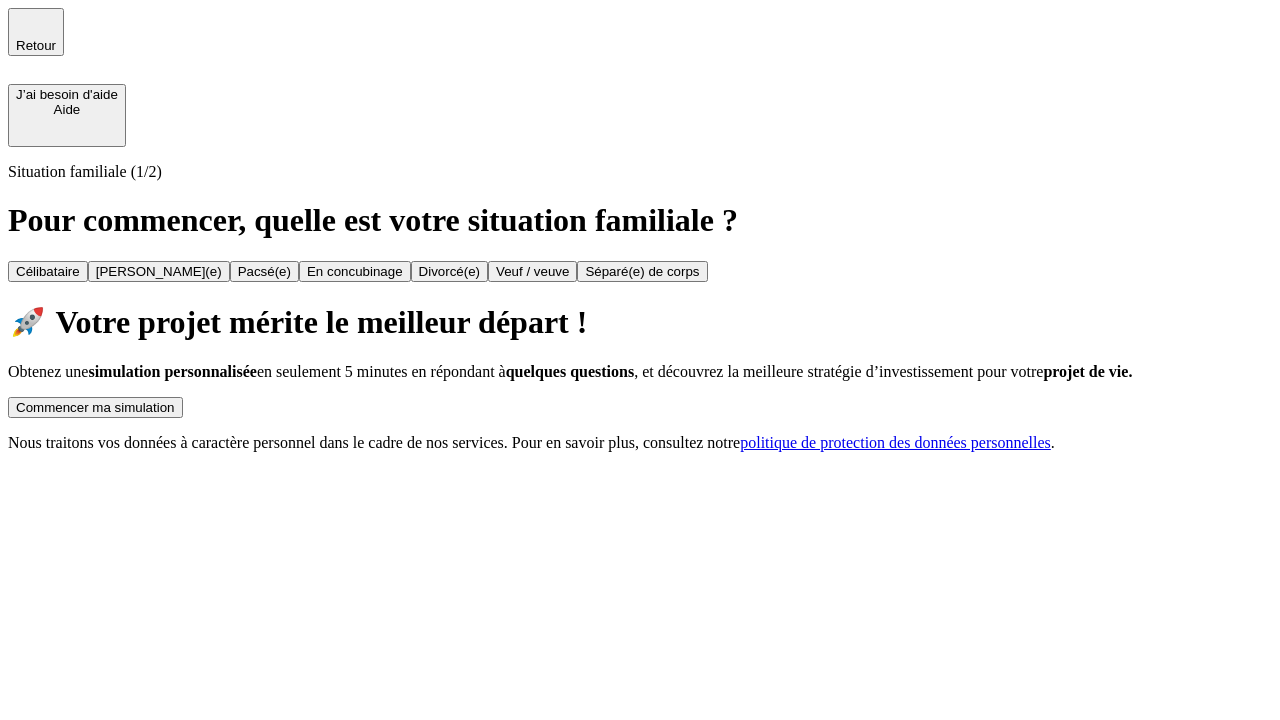 click on "Commencer ma simulation" at bounding box center (95, 407) 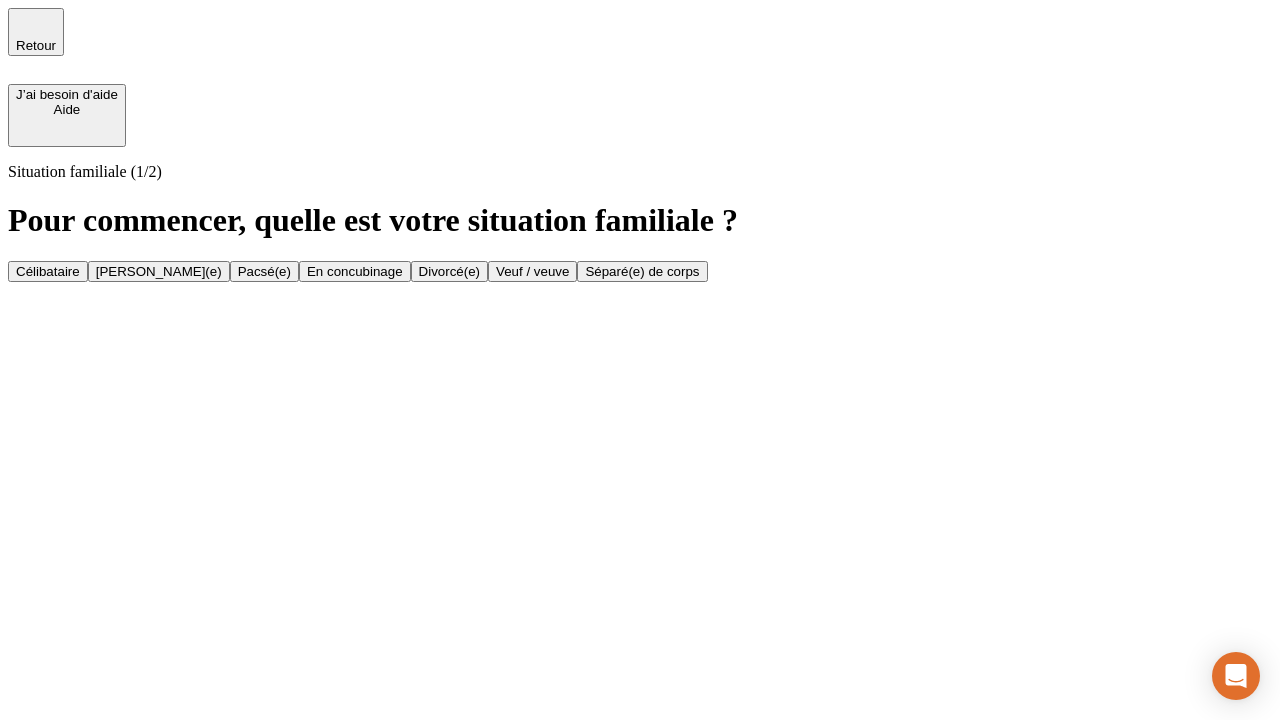 click on "[PERSON_NAME](e)" at bounding box center (159, 271) 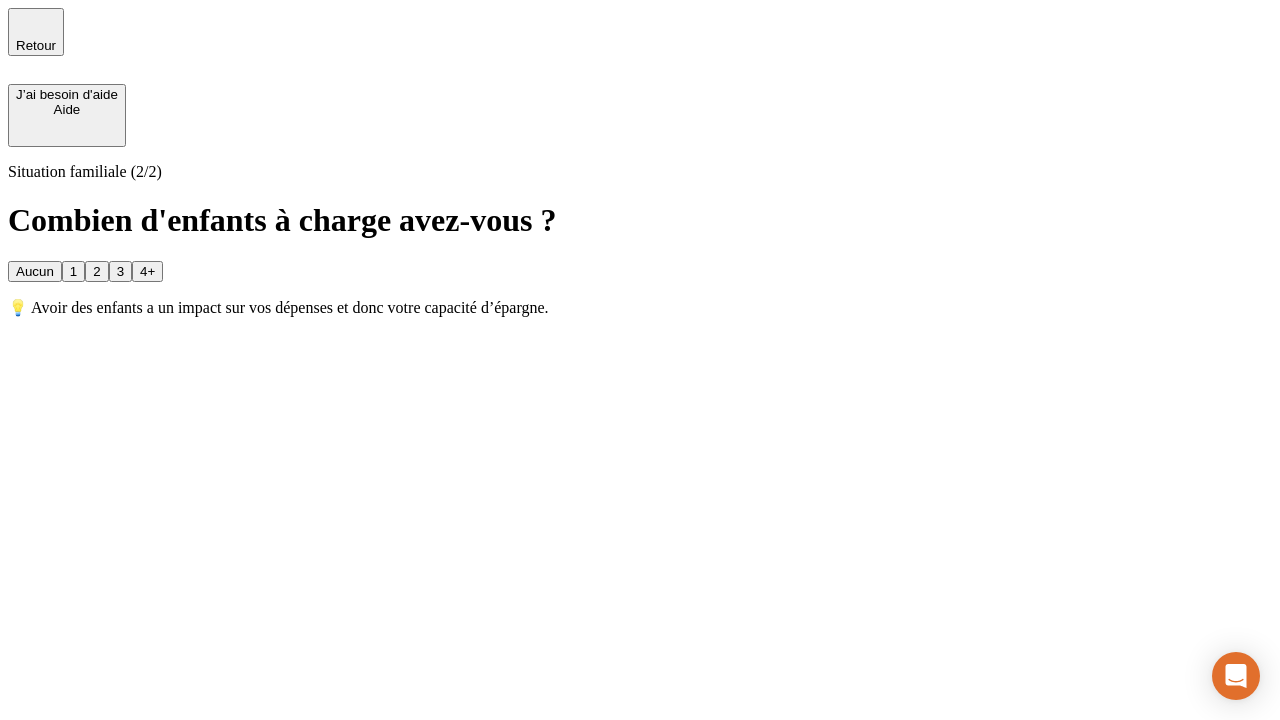 click on "1" at bounding box center (73, 271) 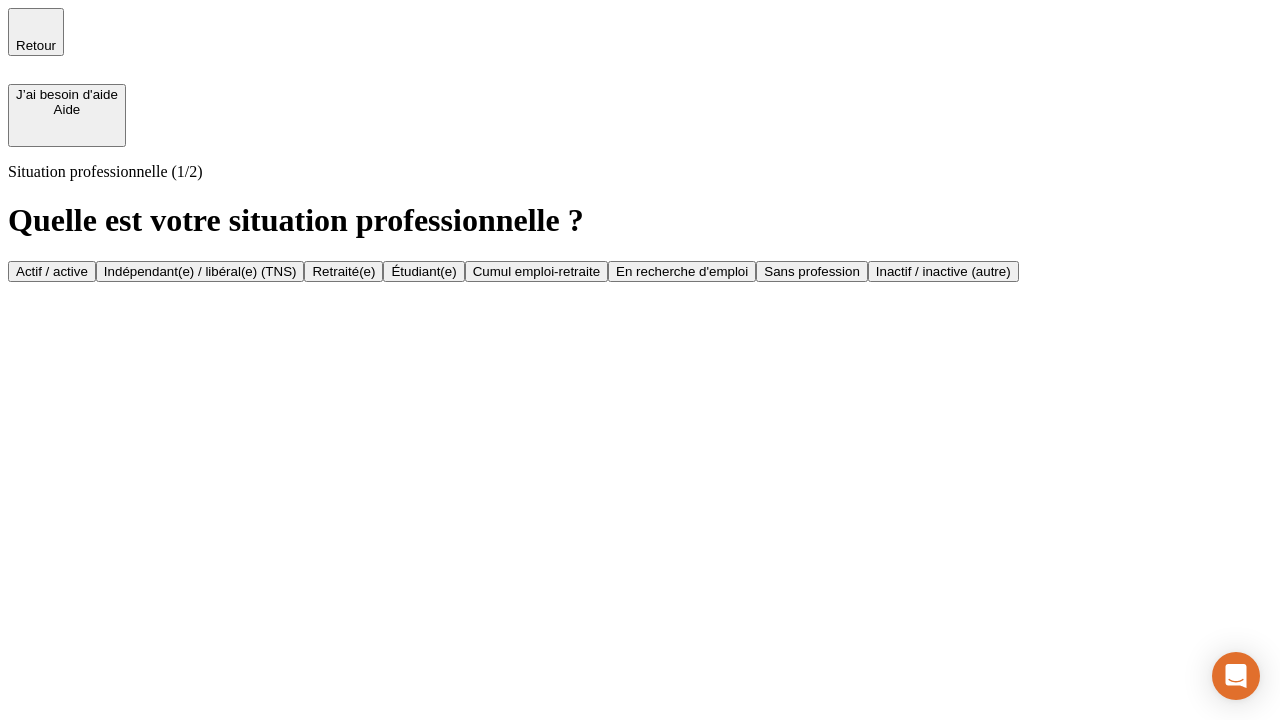 click on "Actif / active" at bounding box center [52, 271] 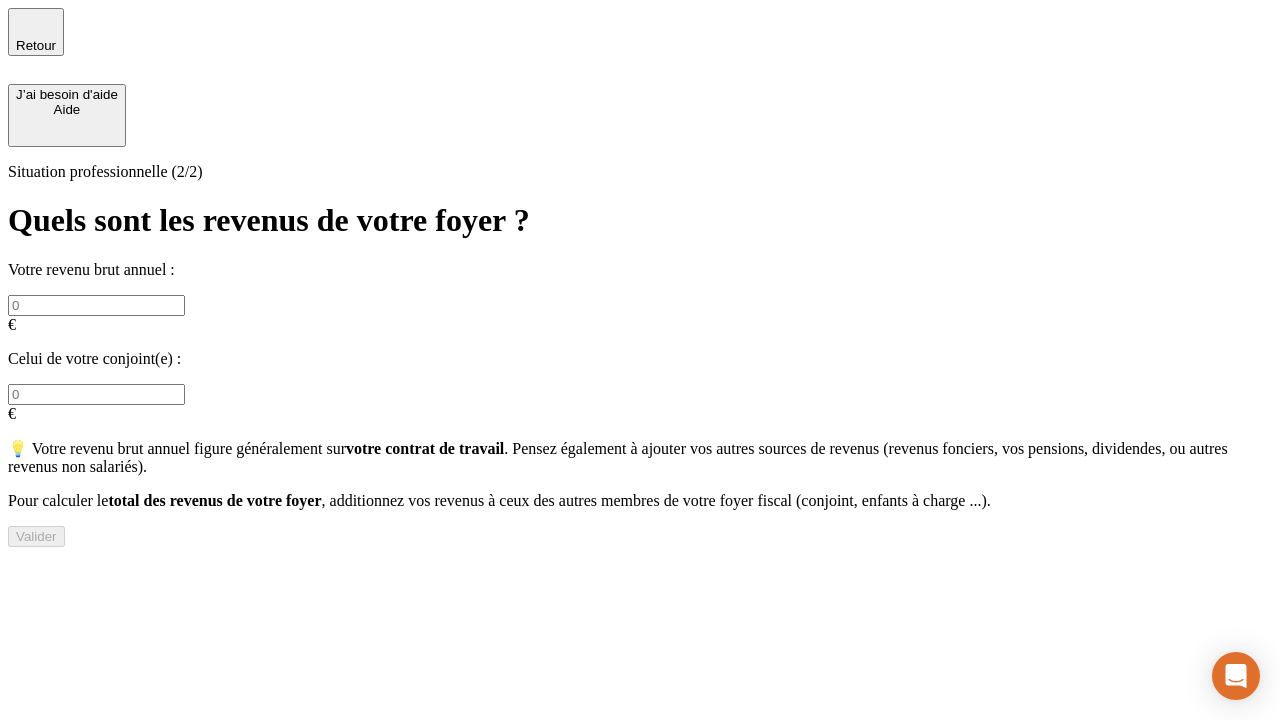 click at bounding box center (96, 305) 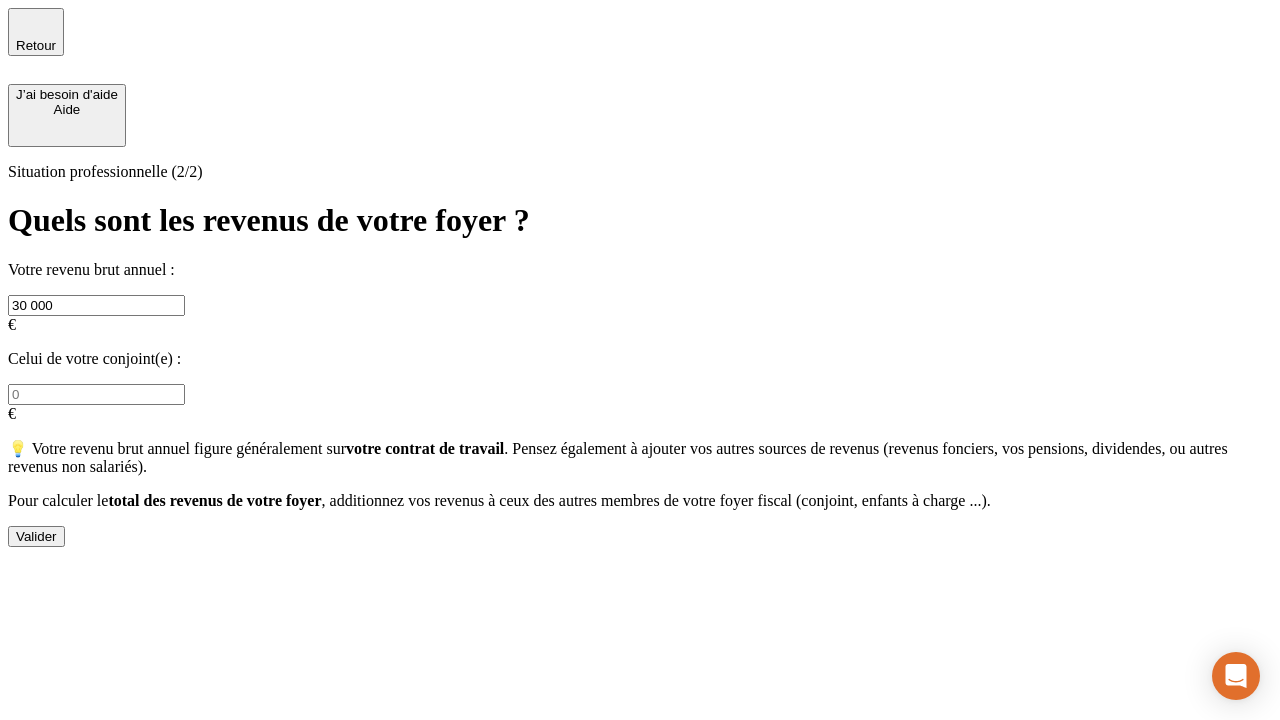 type on "30 000" 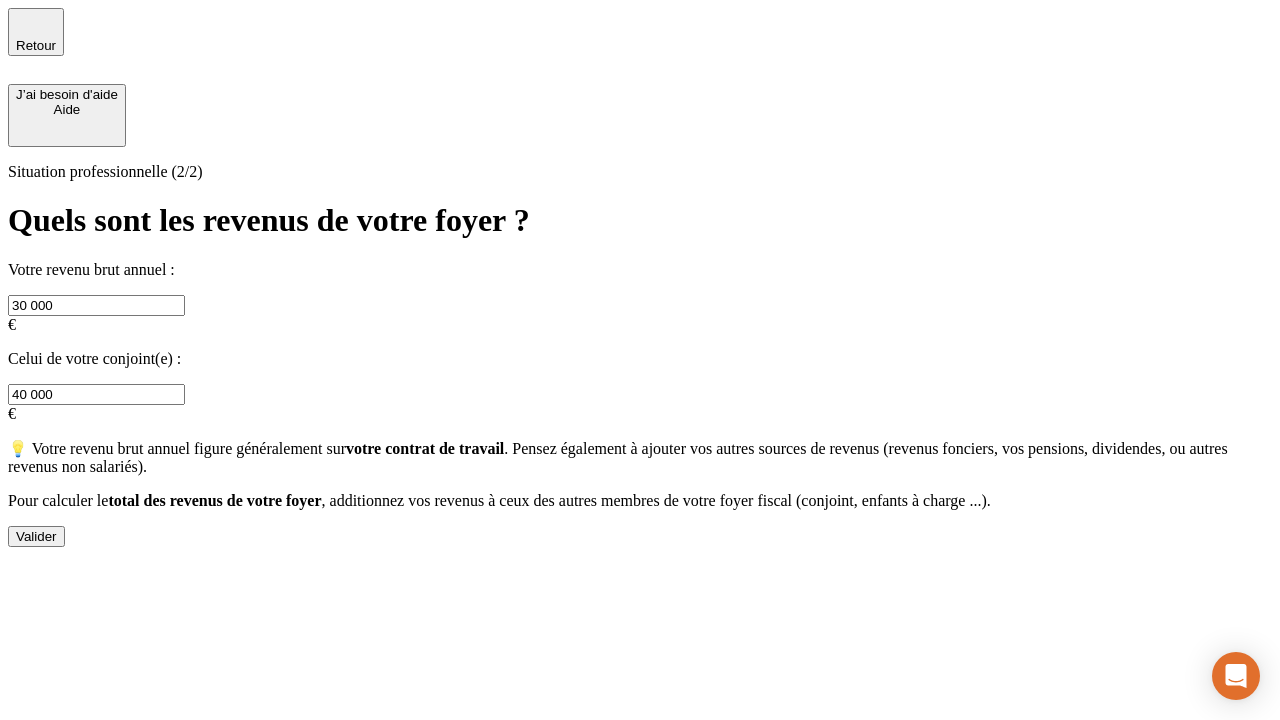 click on "Valider" at bounding box center [36, 536] 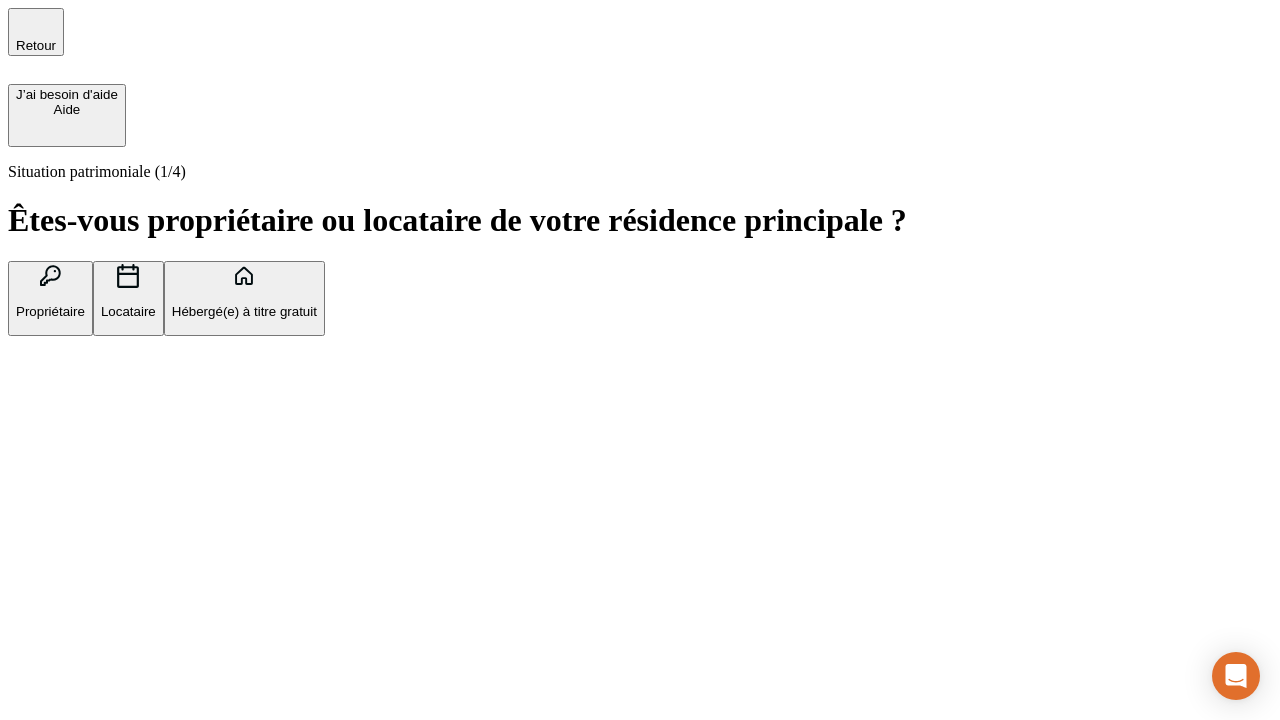 click on "Propriétaire" at bounding box center (50, 311) 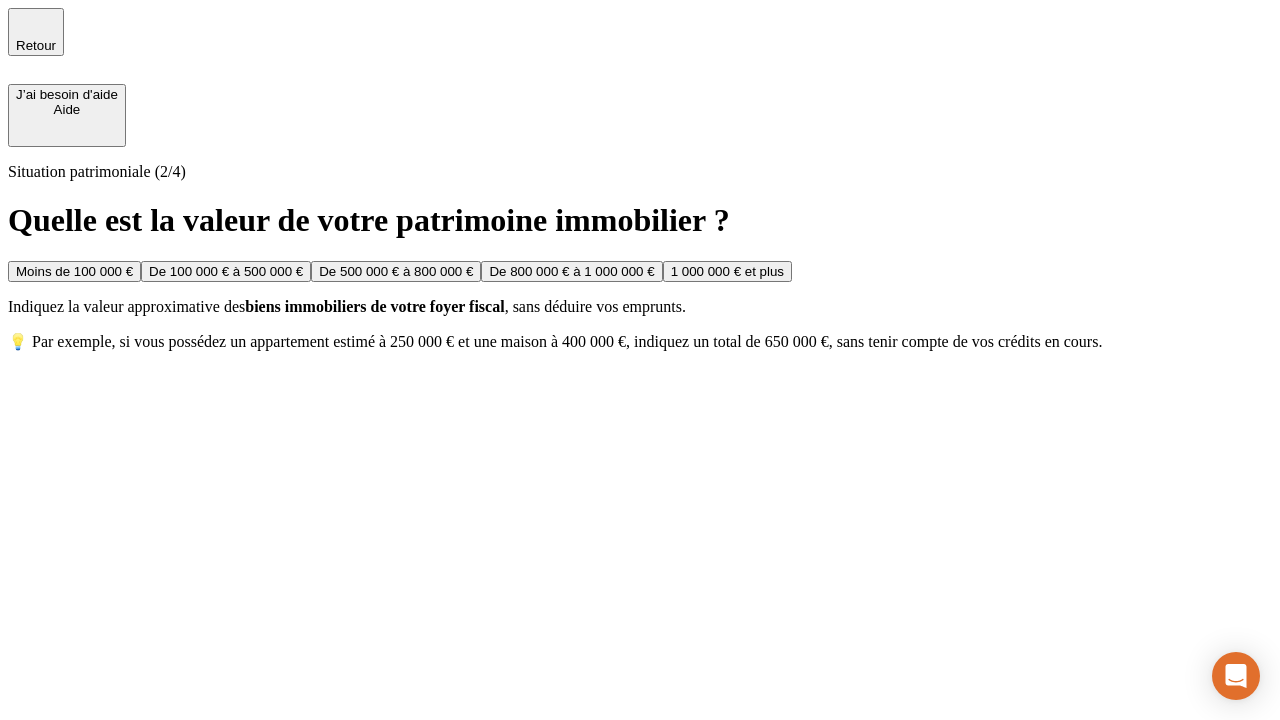 click on "De 100 000 € à 500 000 €" at bounding box center [226, 271] 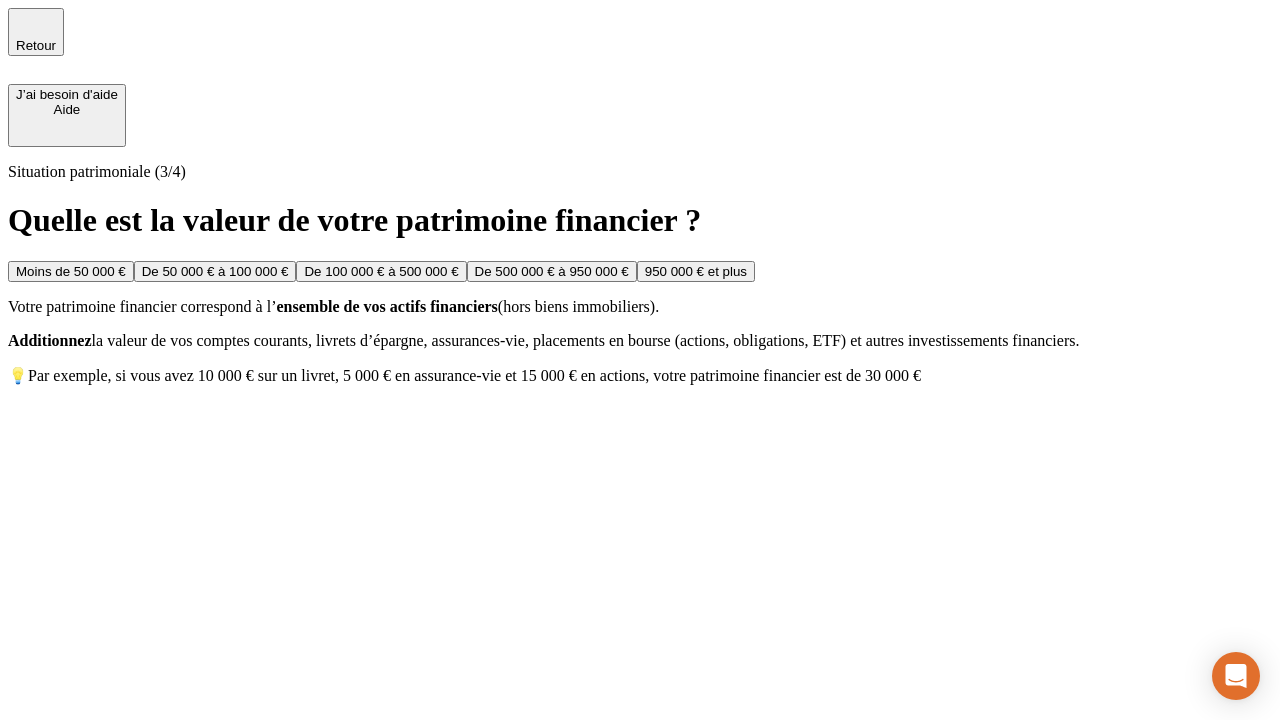 click on "Moins de 50 000 €" at bounding box center [71, 271] 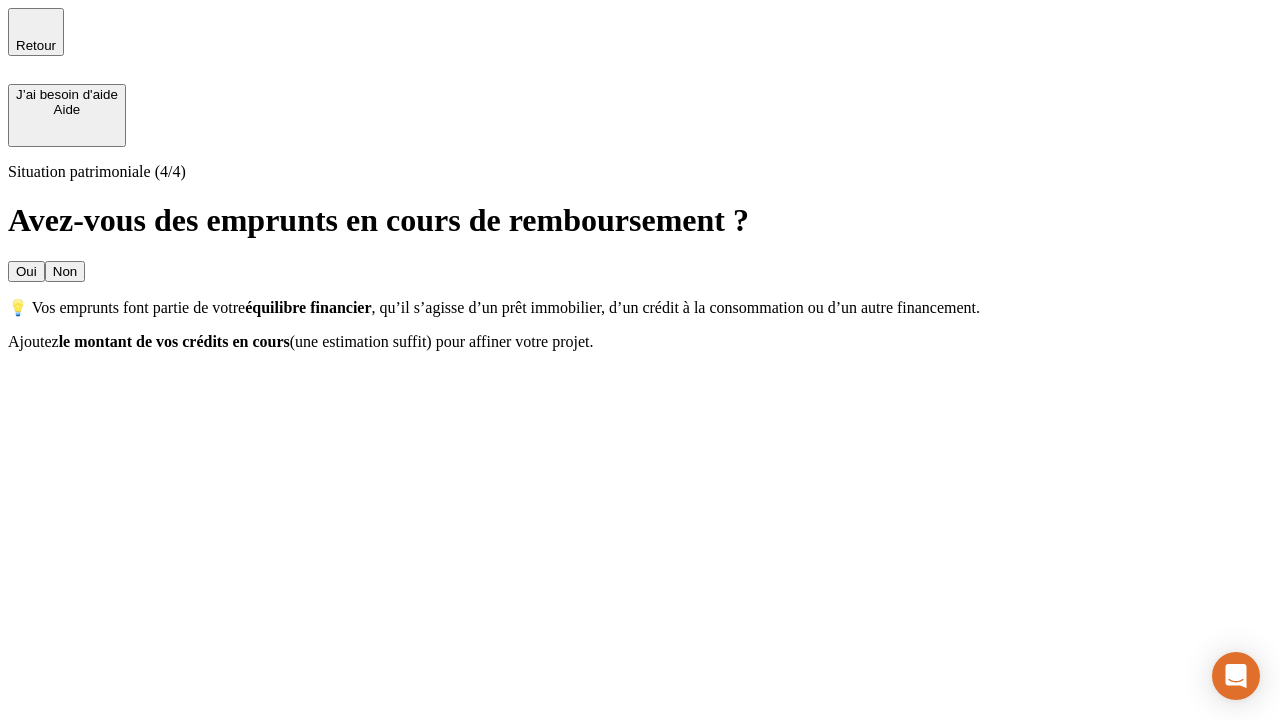 click on "Oui" at bounding box center [26, 271] 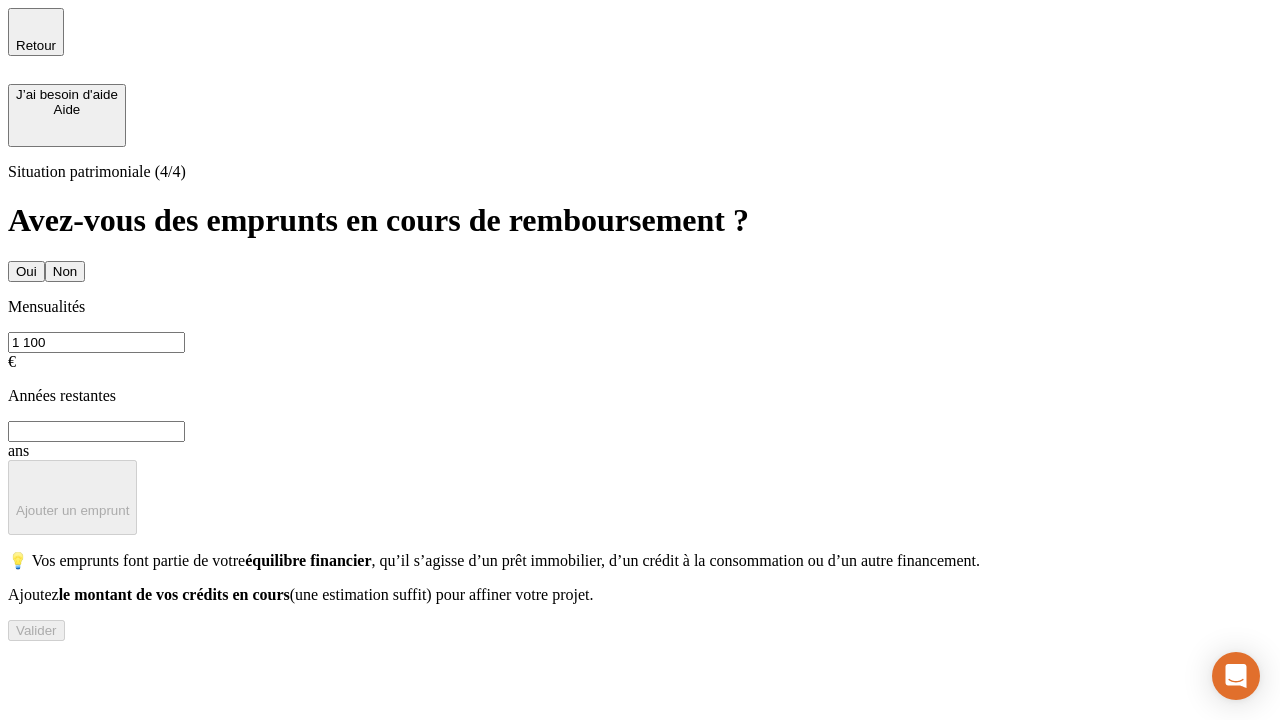 type on "1 100" 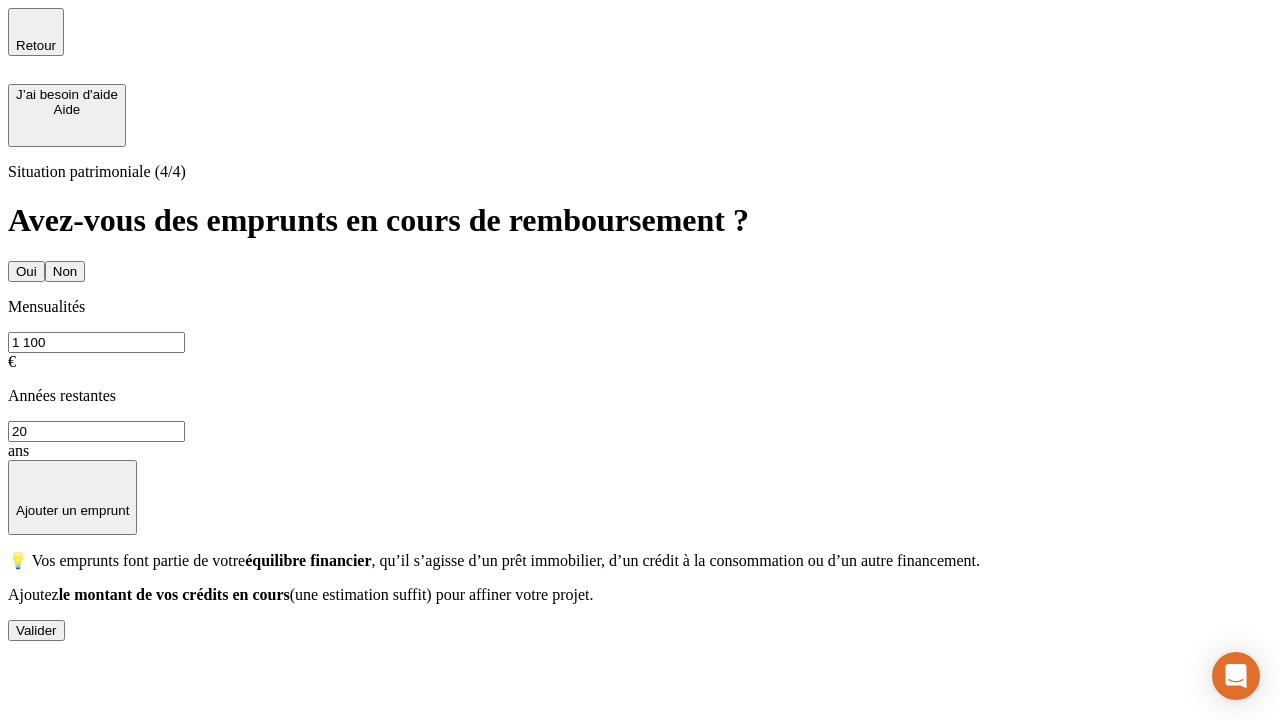 click on "Valider" at bounding box center (36, 630) 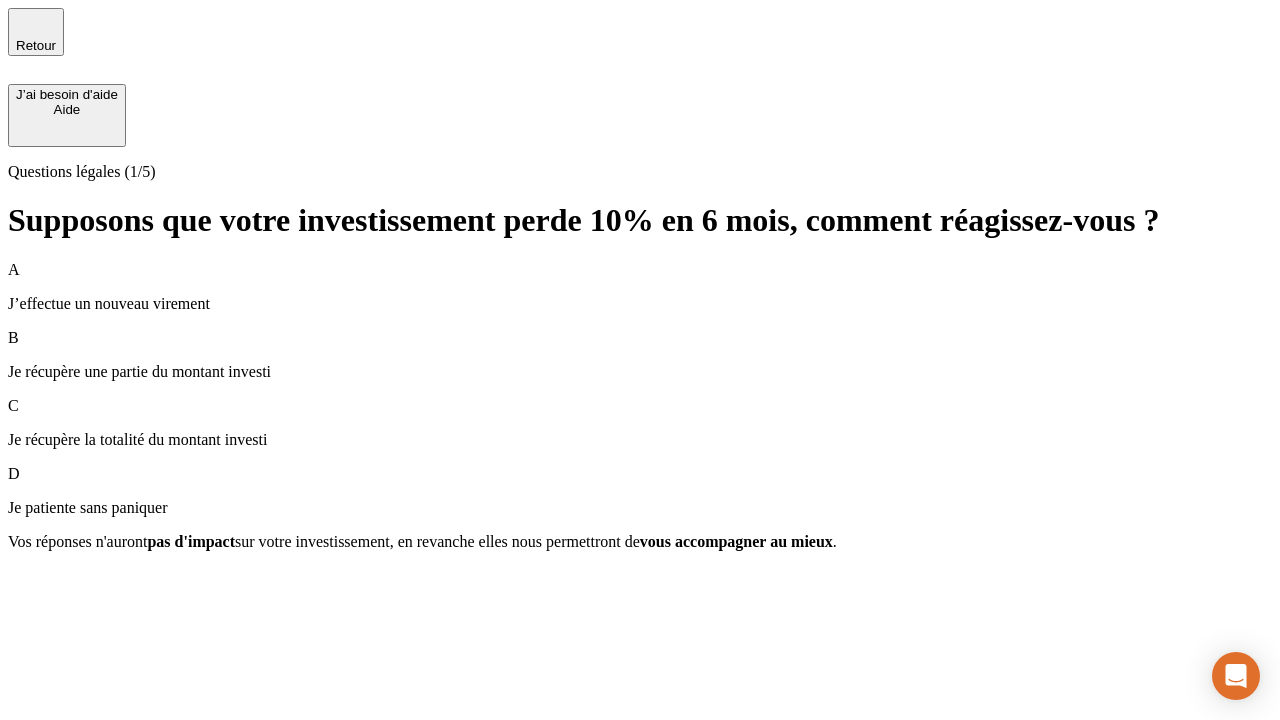 click on "Je récupère une partie du montant investi" at bounding box center [640, 372] 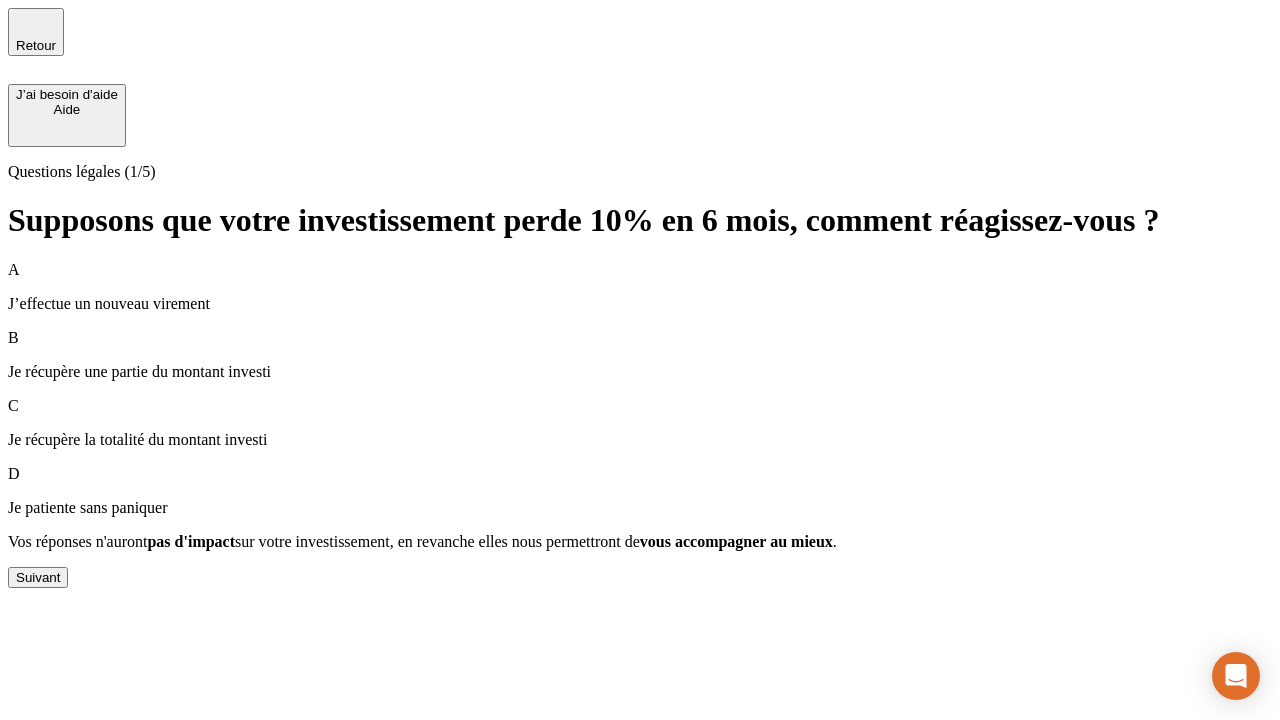 click on "Suivant" at bounding box center (38, 577) 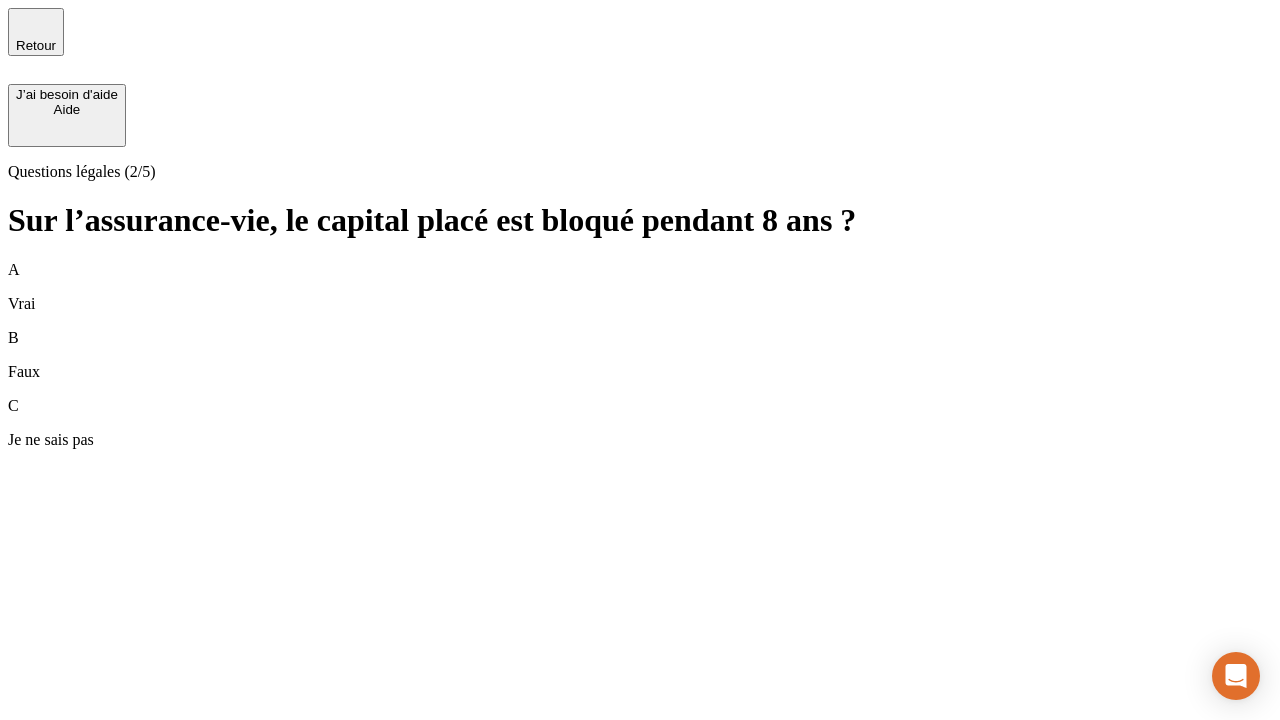 click on "A Vrai" at bounding box center [640, 287] 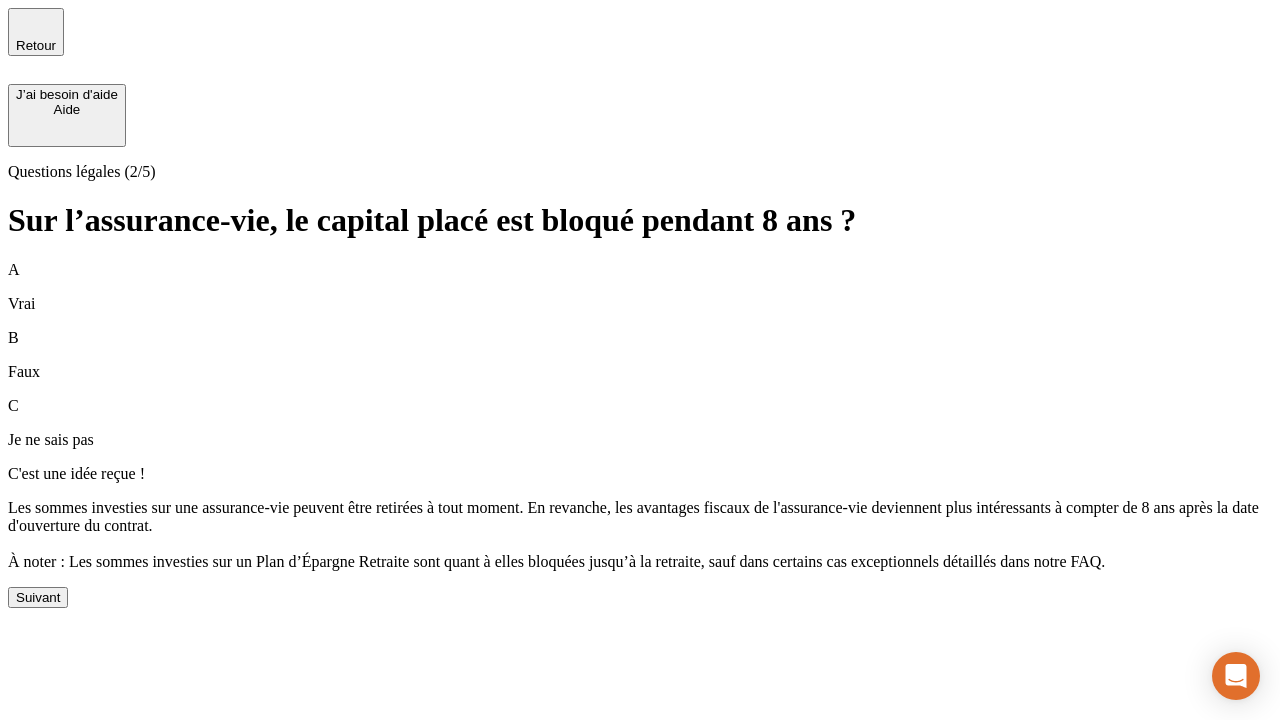 click on "Suivant" at bounding box center [38, 597] 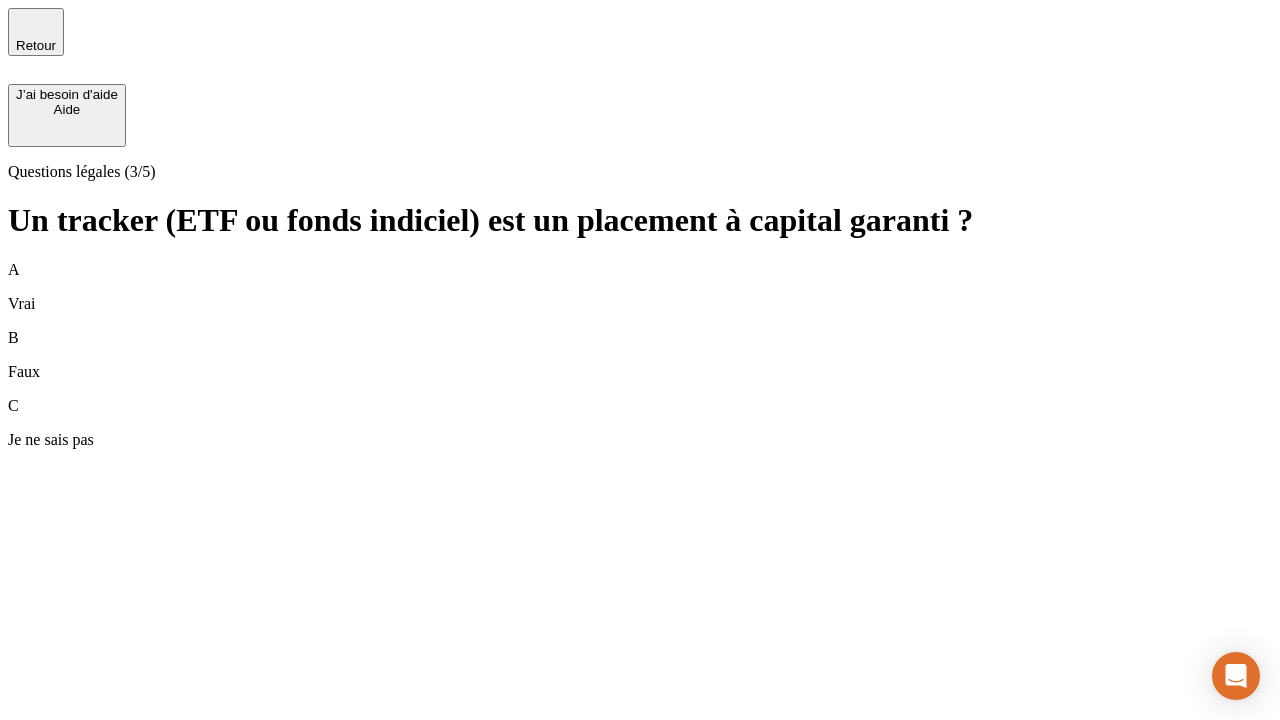 click on "B Faux" at bounding box center (640, 355) 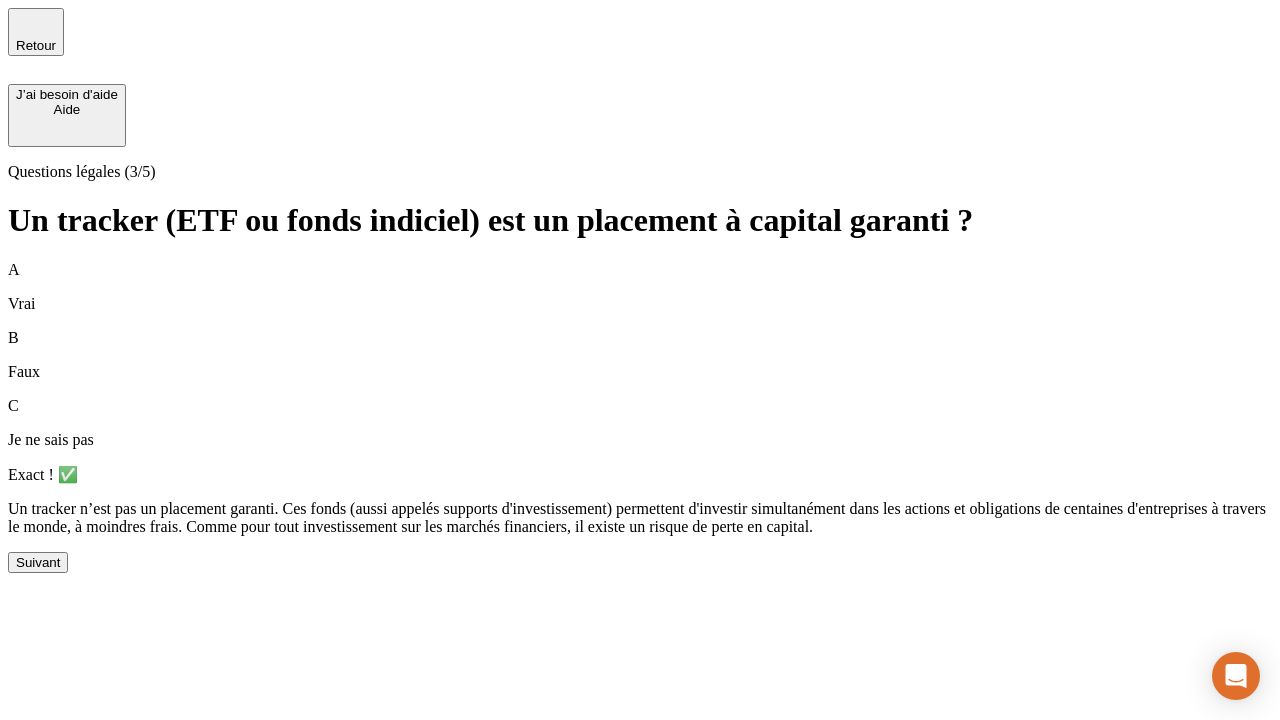 click on "Suivant" at bounding box center (38, 562) 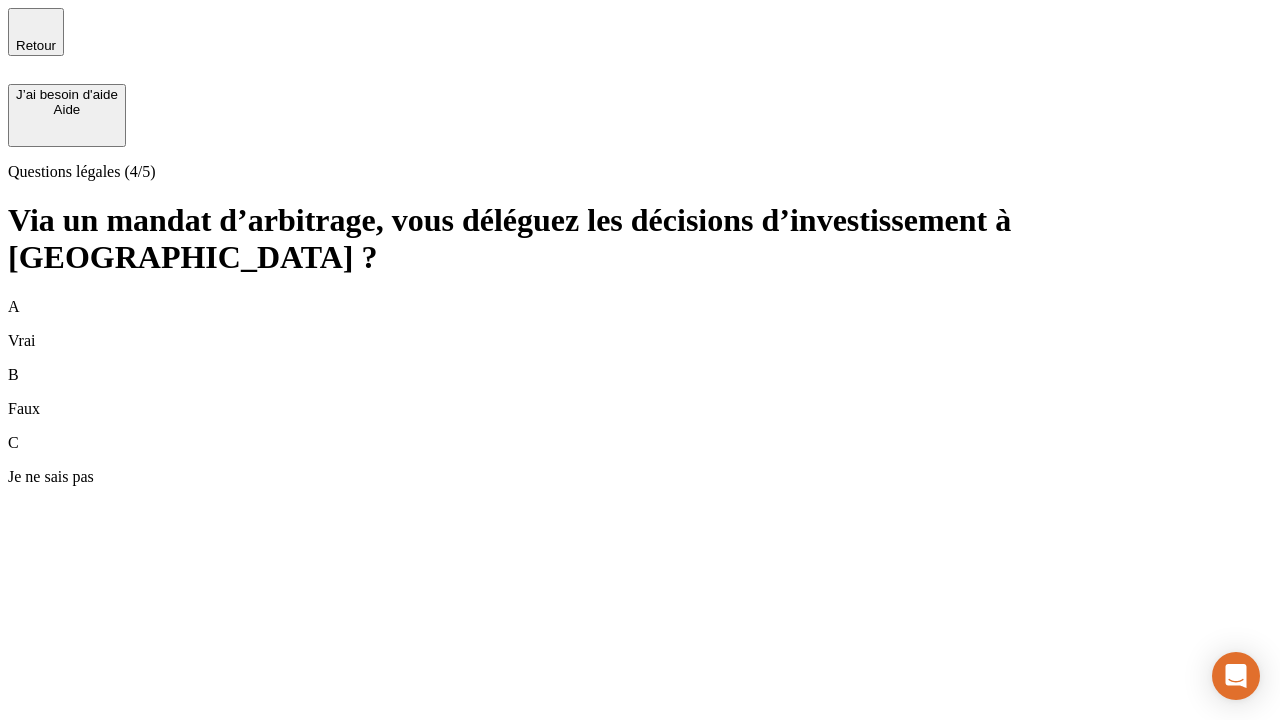 click on "A Vrai" at bounding box center [640, 324] 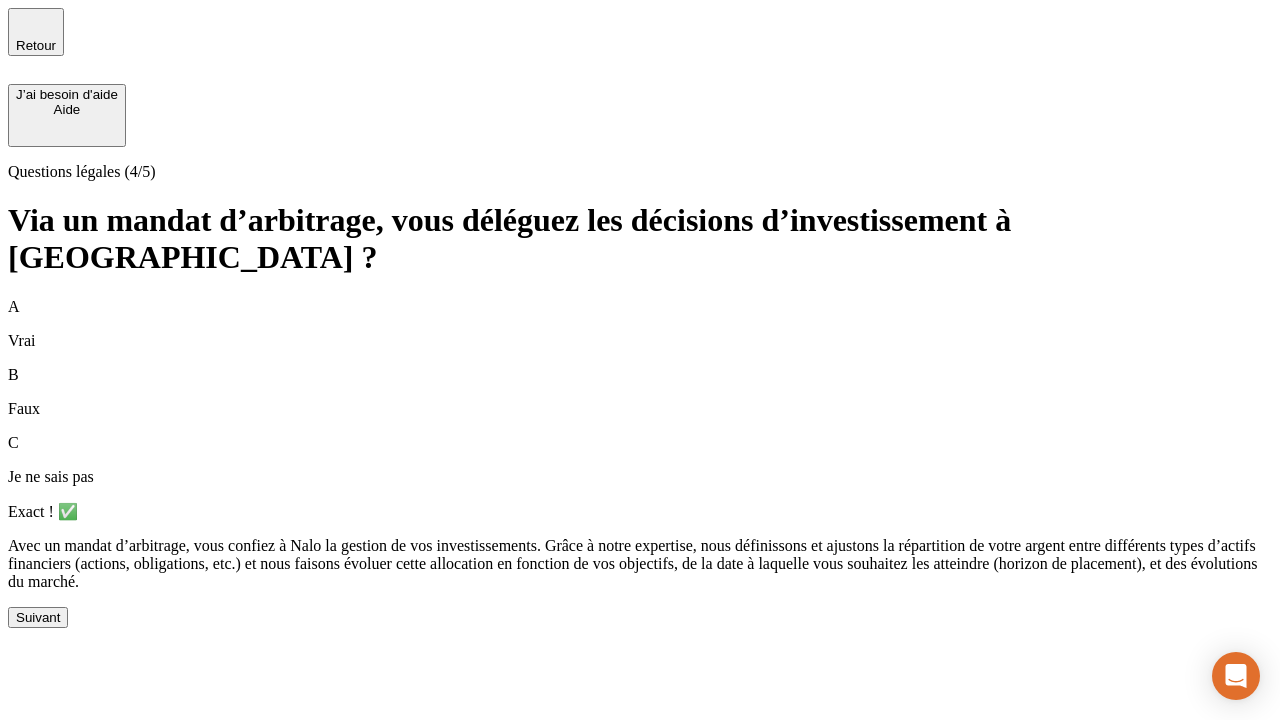 click on "Suivant" at bounding box center [38, 617] 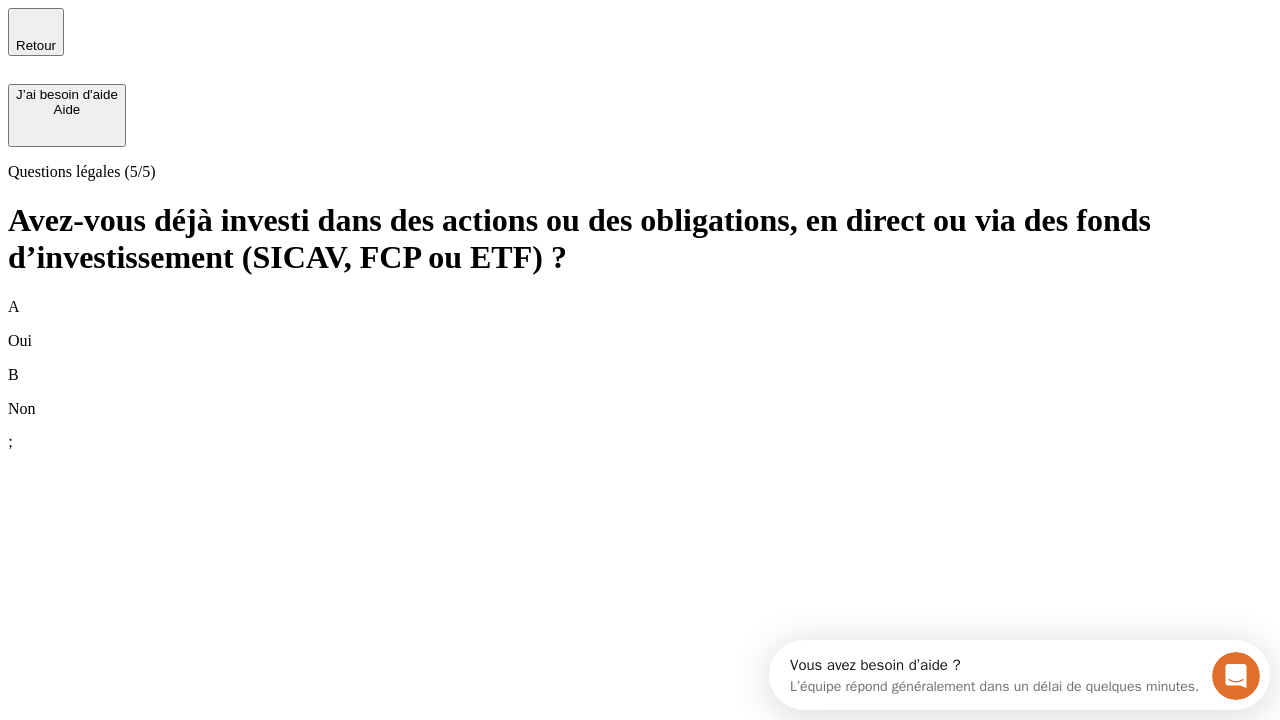 scroll, scrollTop: 0, scrollLeft: 0, axis: both 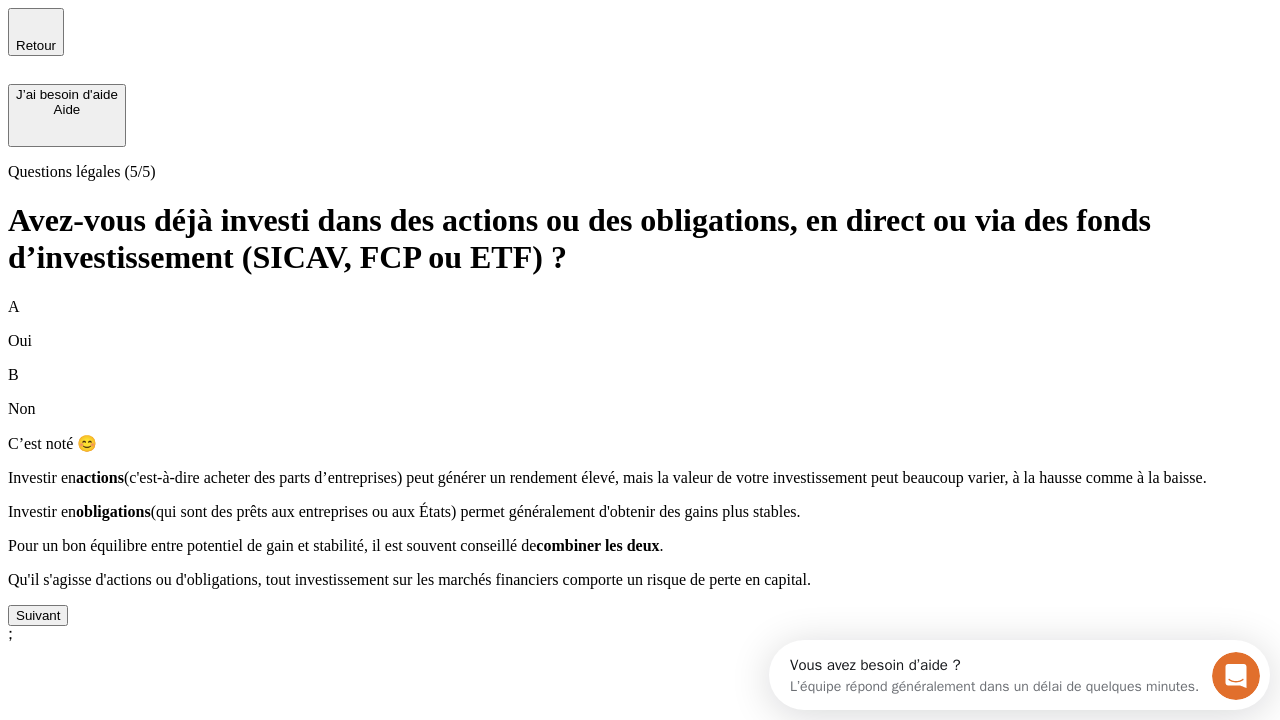 click on "Suivant" at bounding box center [38, 615] 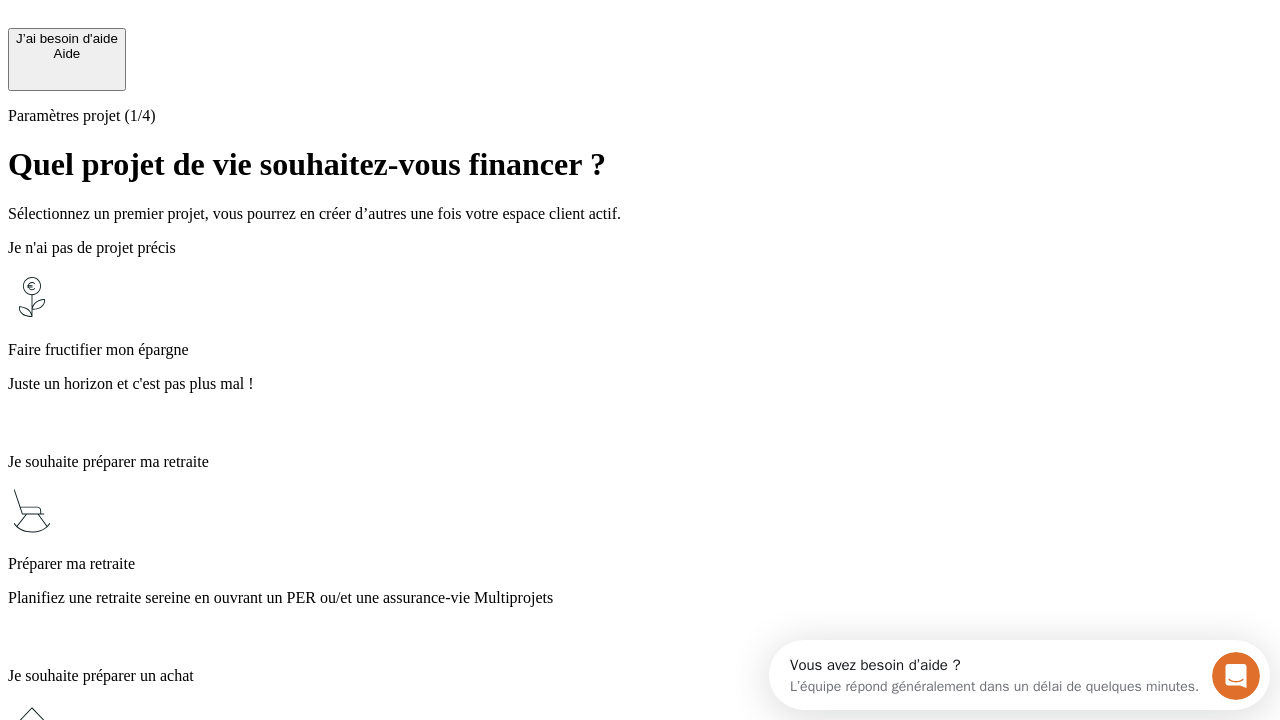 click on "Planifiez une retraite sereine en ouvrant un PER ou/et une assurance-vie Multiprojets" at bounding box center [640, 598] 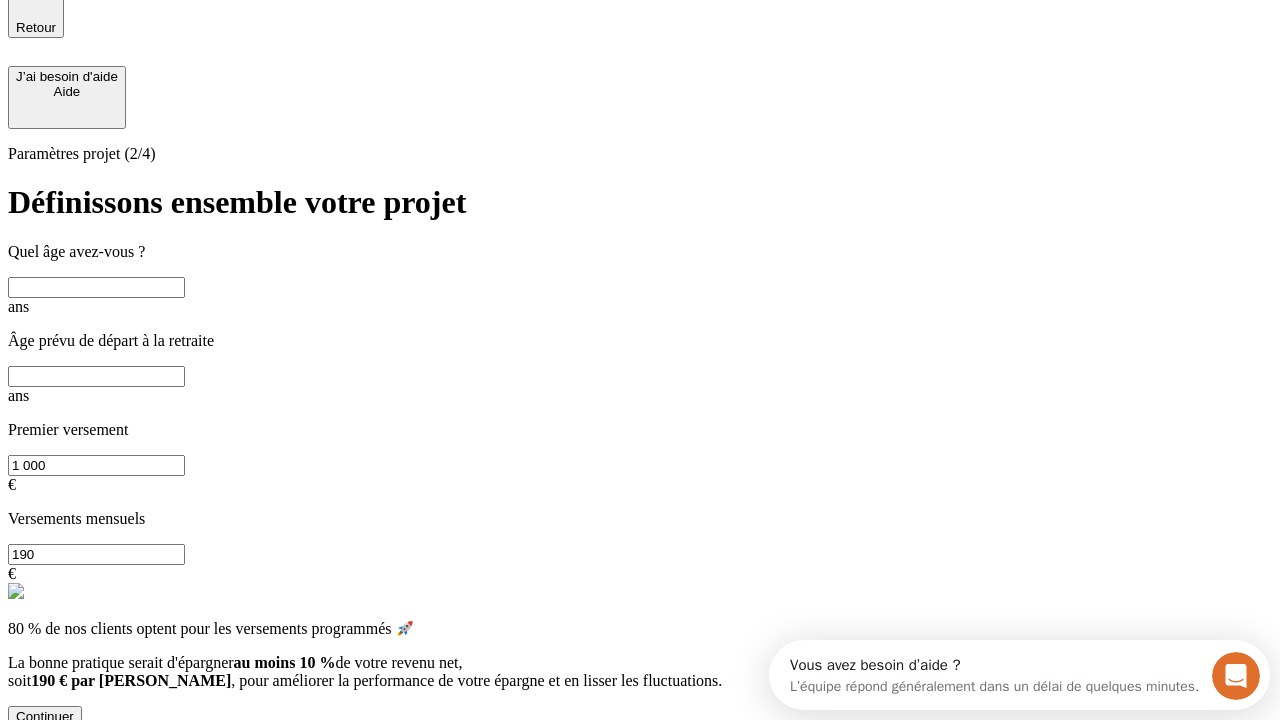 click at bounding box center [96, 287] 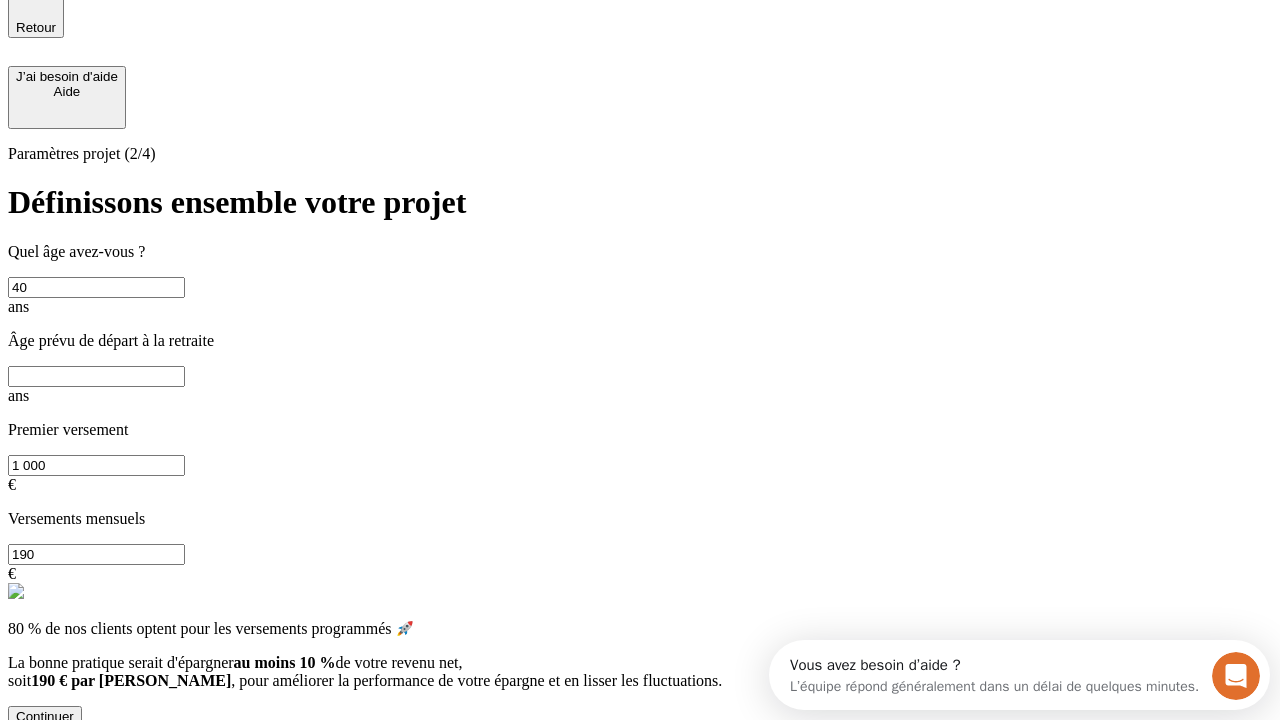 type on "40" 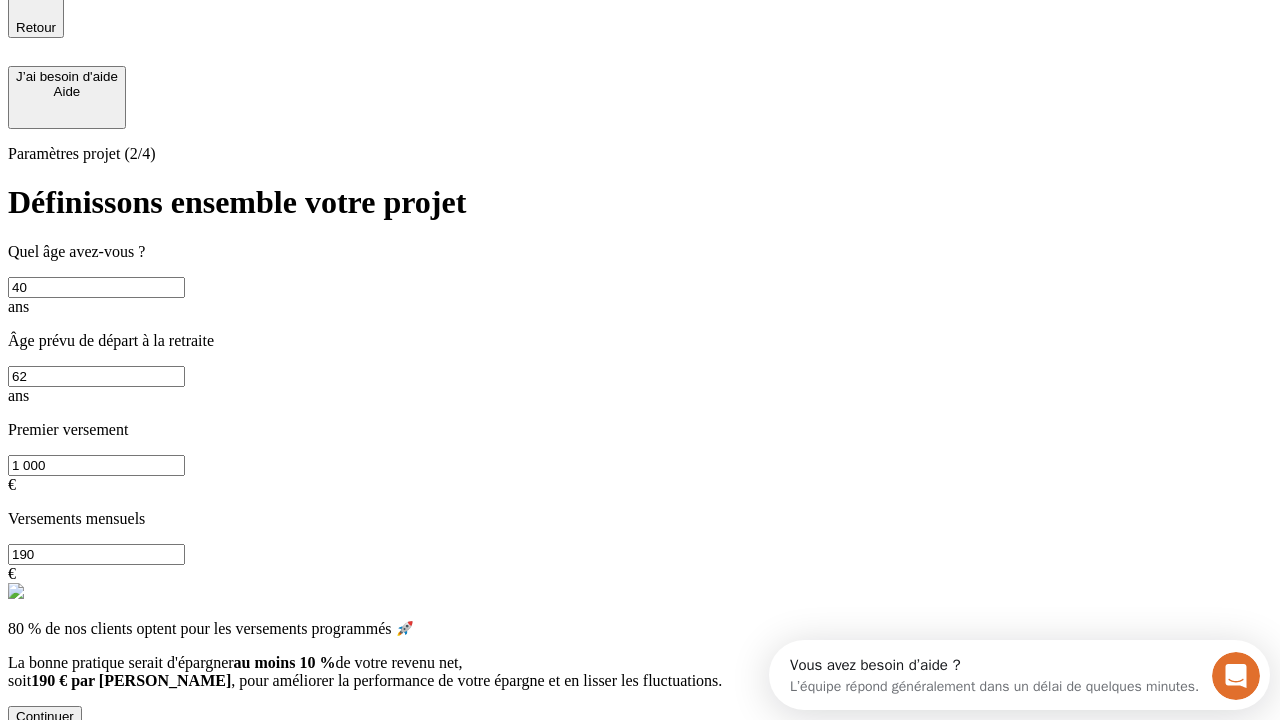 type on "62" 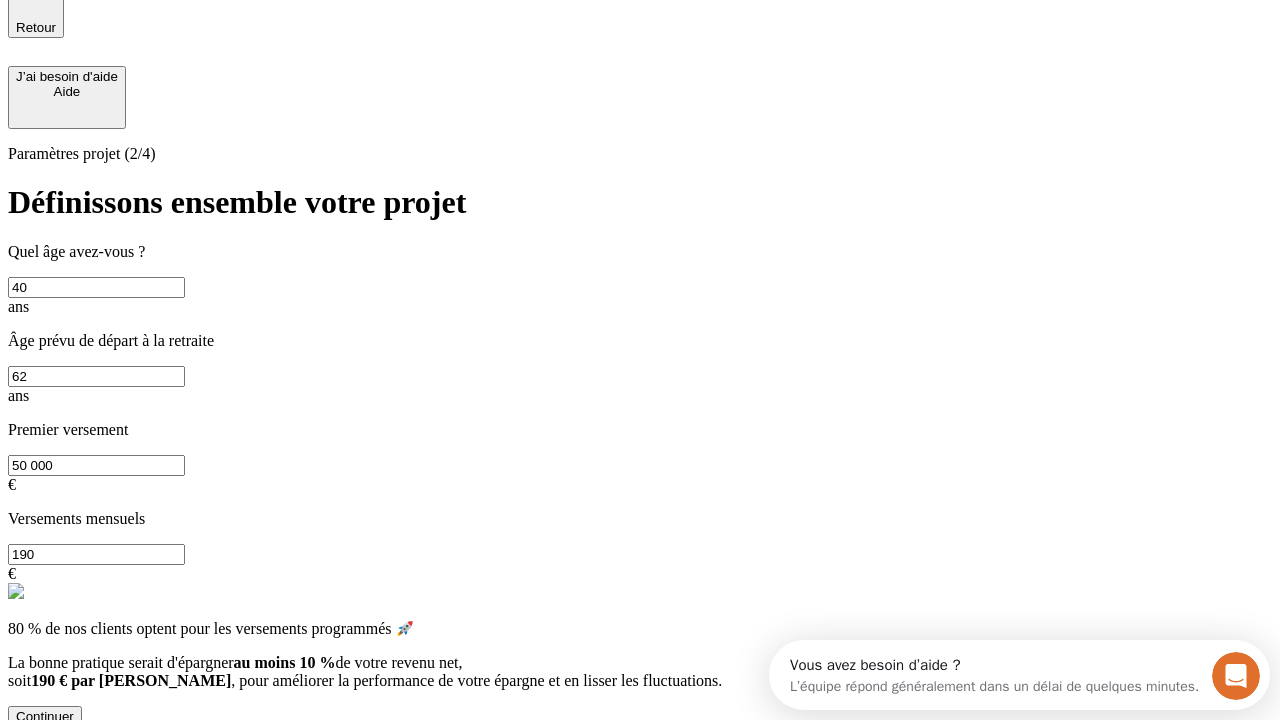type on "50 000" 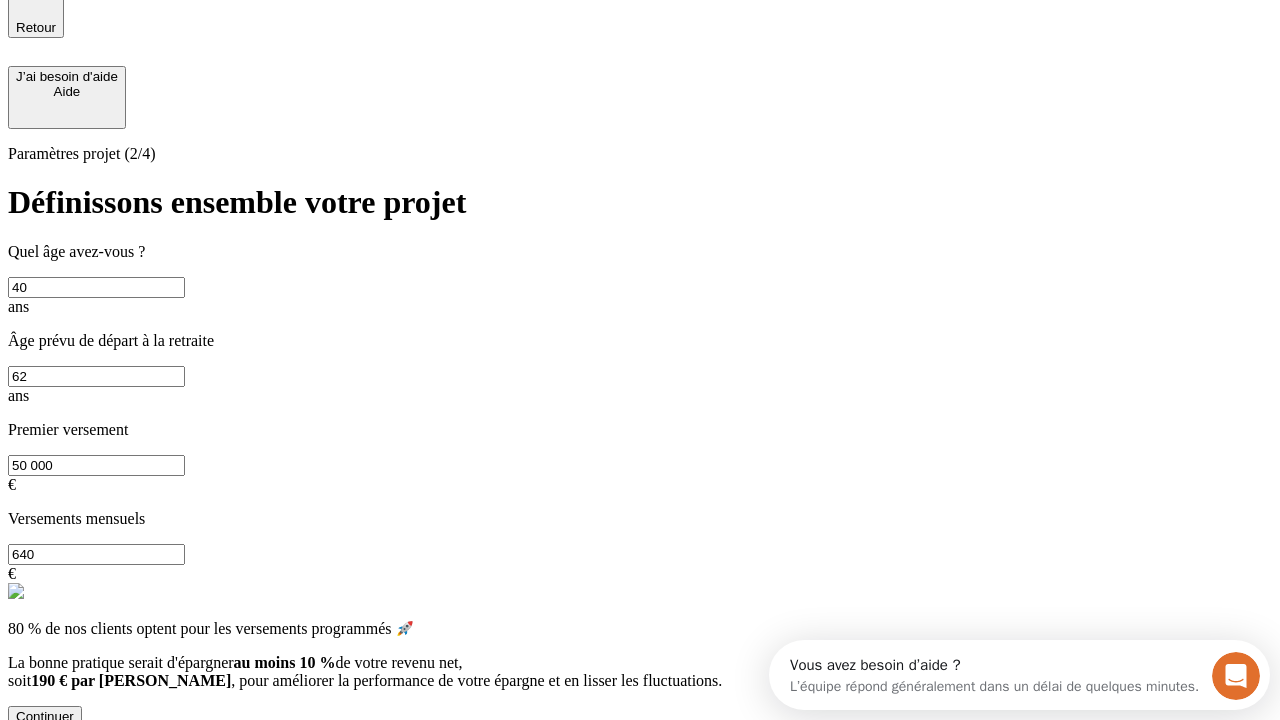 type on "640" 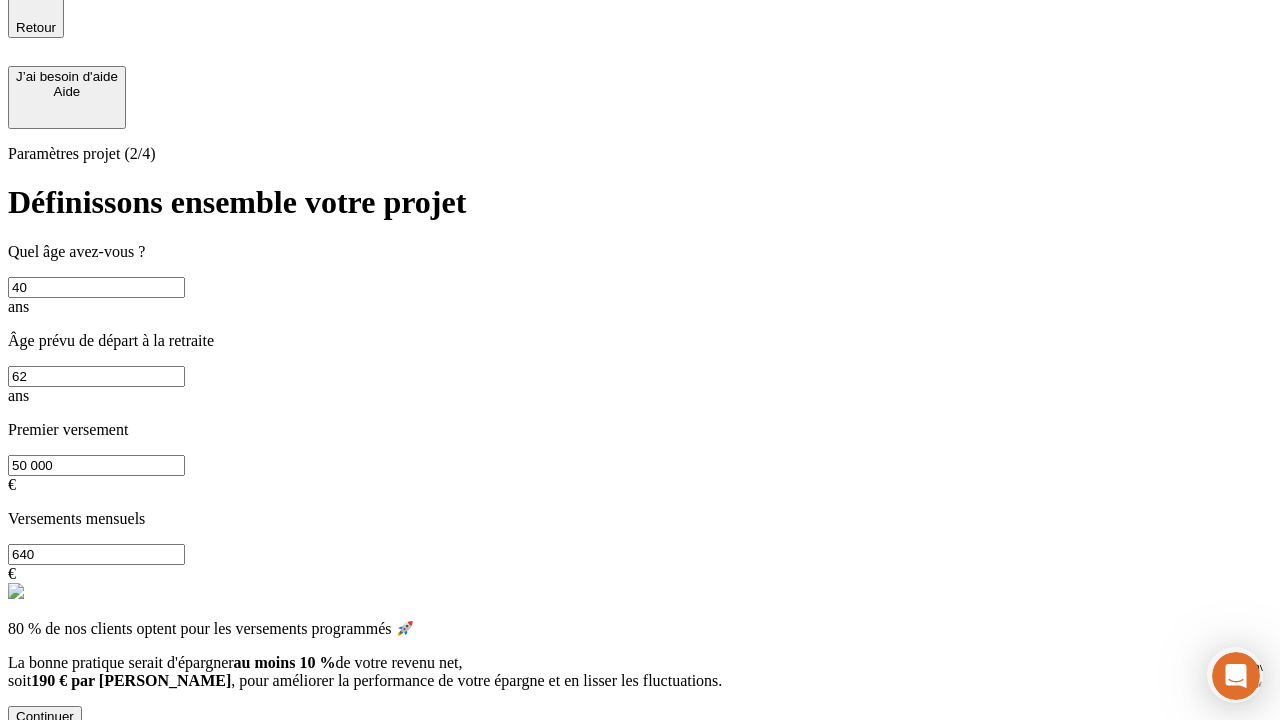 scroll, scrollTop: 0, scrollLeft: 0, axis: both 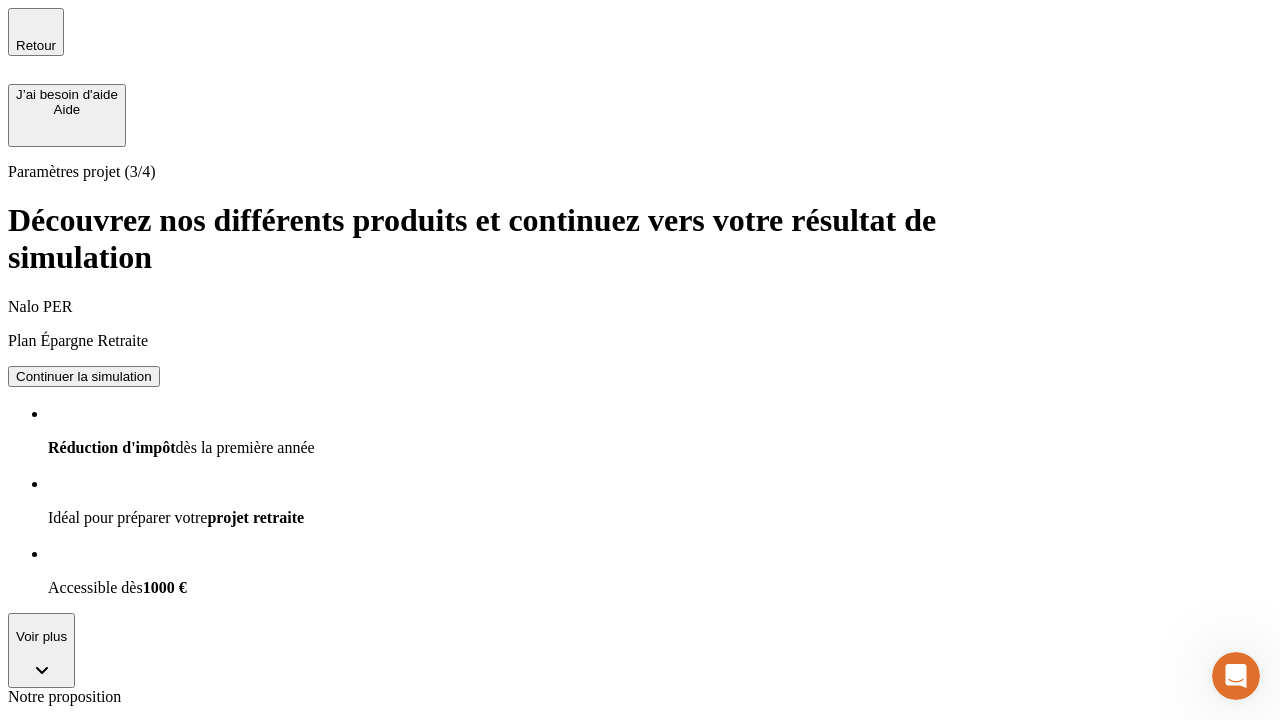click on "Continuer la simulation" at bounding box center (84, 800) 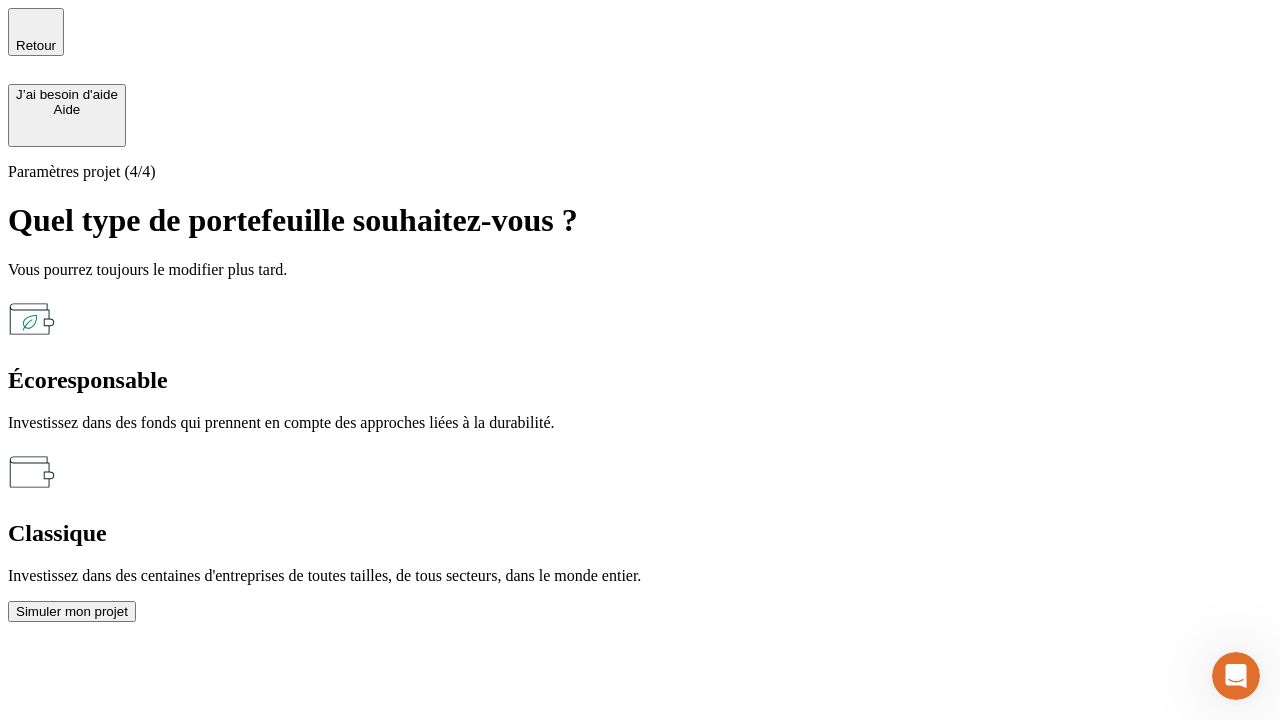 click on "Écoresponsable" at bounding box center [640, 380] 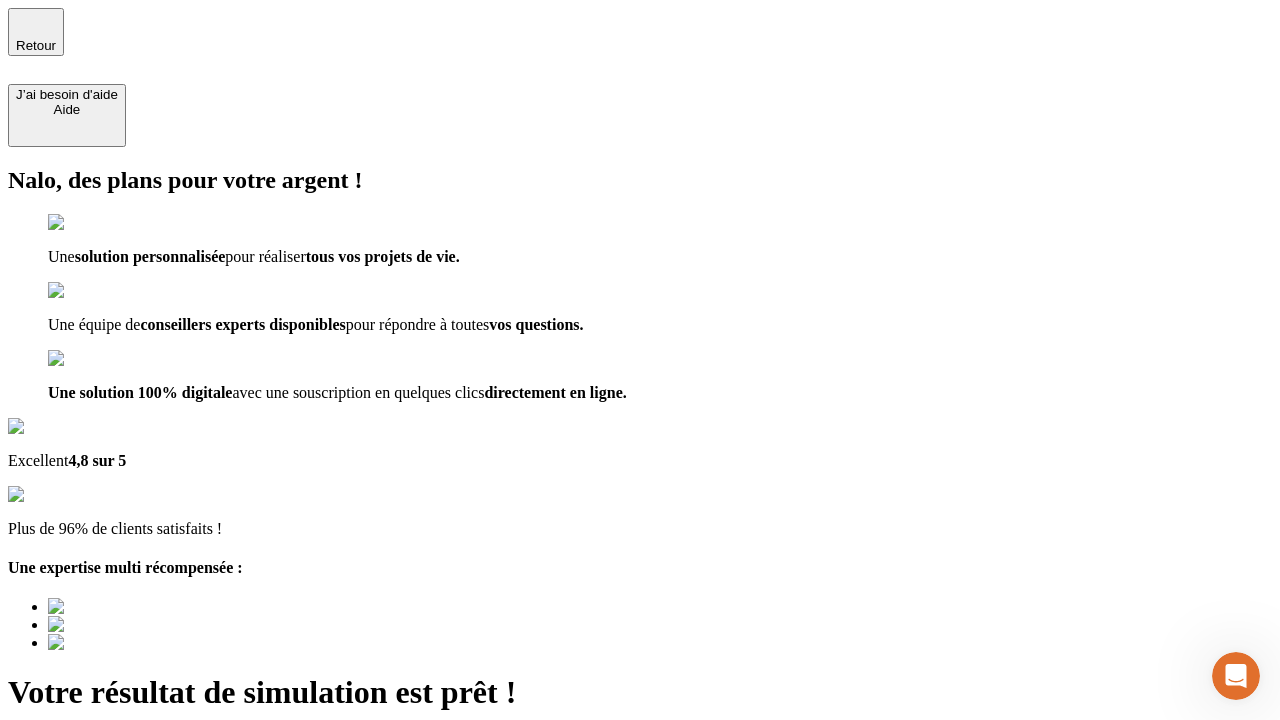 click on "Découvrir ma simulation" at bounding box center [87, 797] 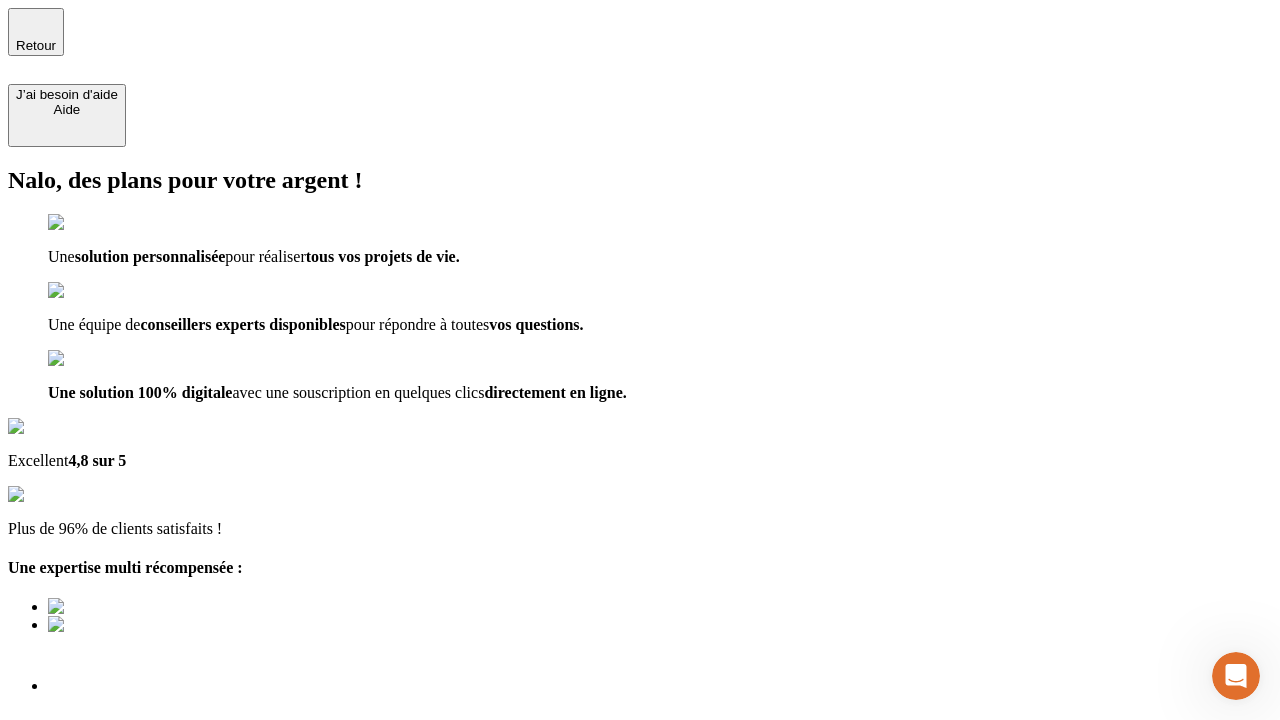 type on "[EMAIL_ADDRESS][DOMAIN_NAME]" 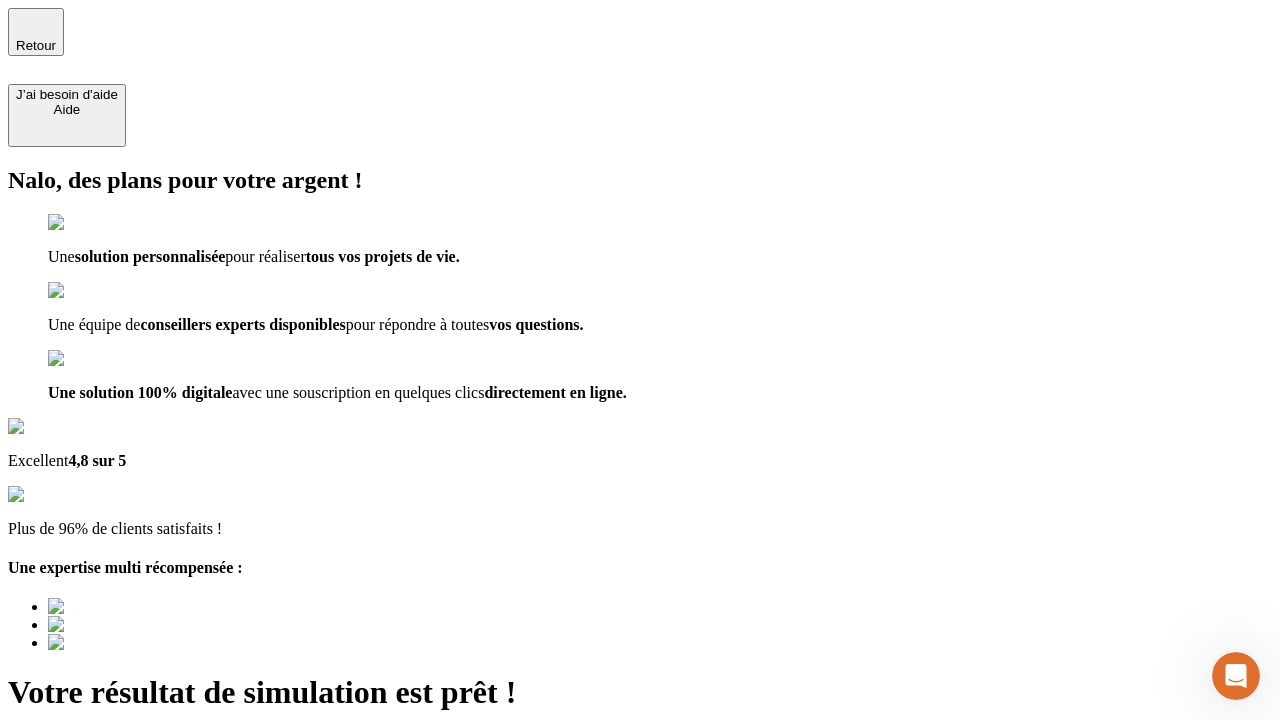 click on "Découvrir ma simulation" at bounding box center [87, 847] 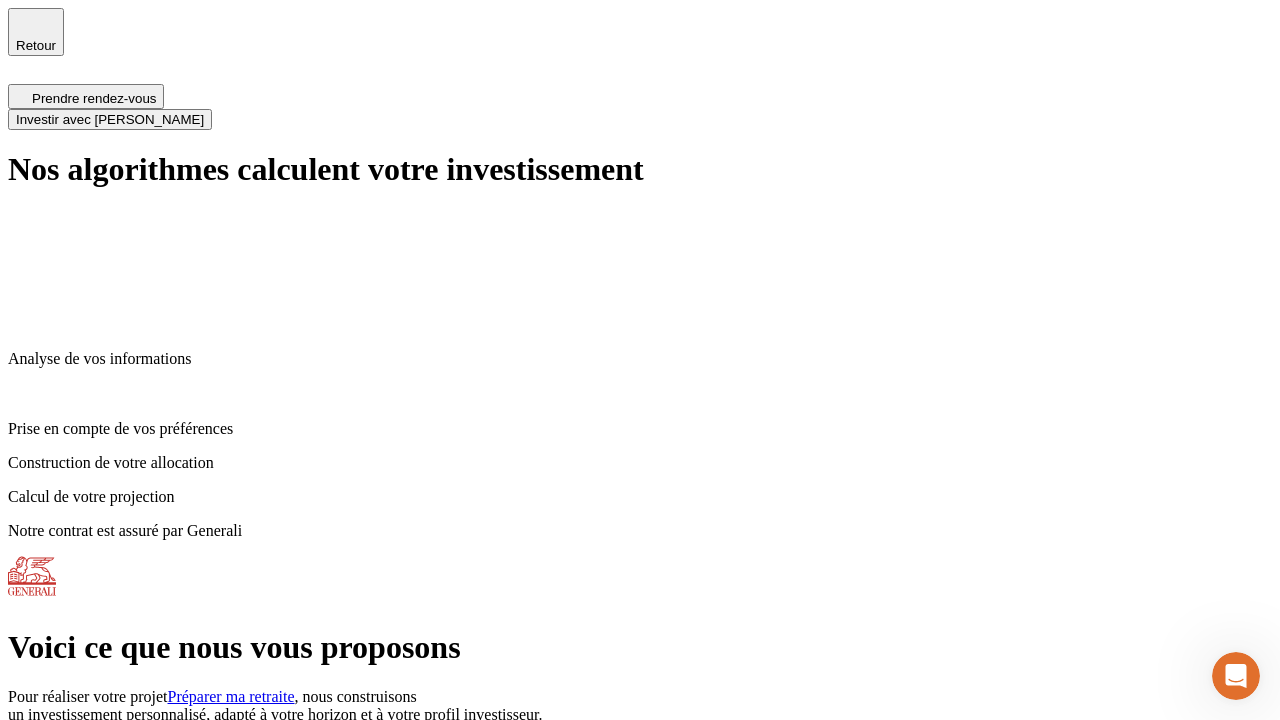 scroll, scrollTop: 8, scrollLeft: 0, axis: vertical 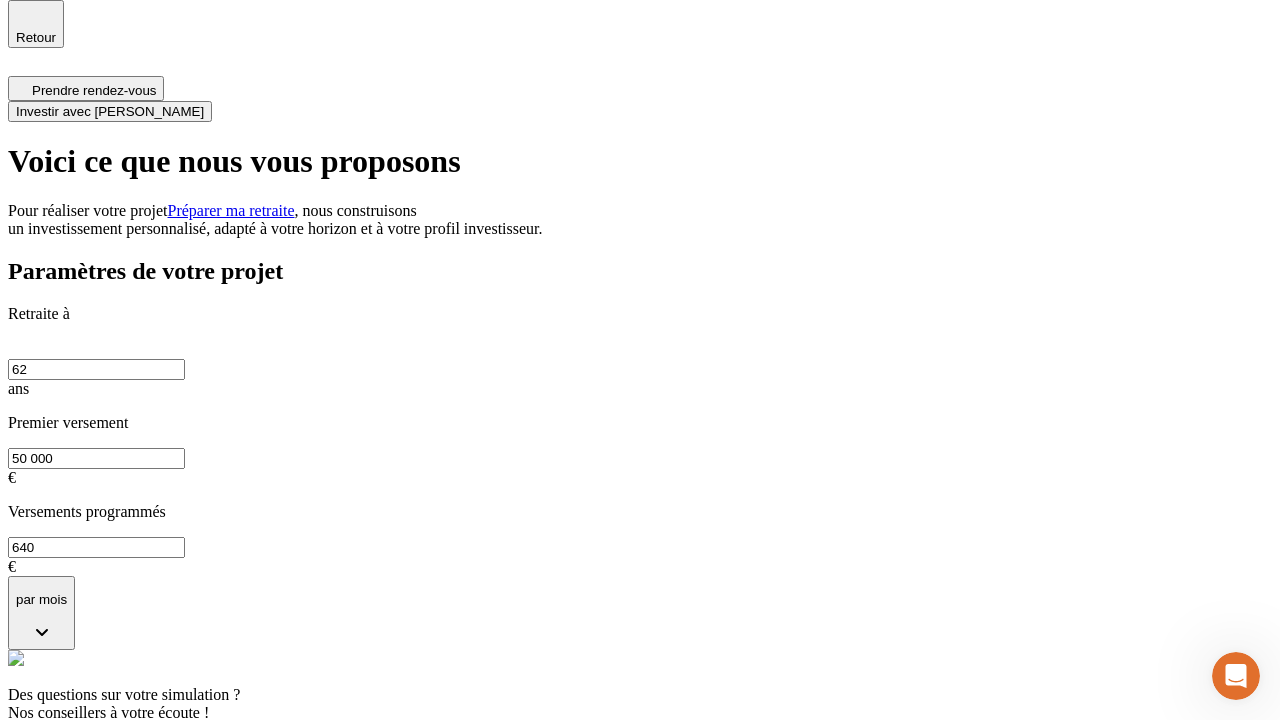 click on "Investir avec [PERSON_NAME]" at bounding box center (110, 111) 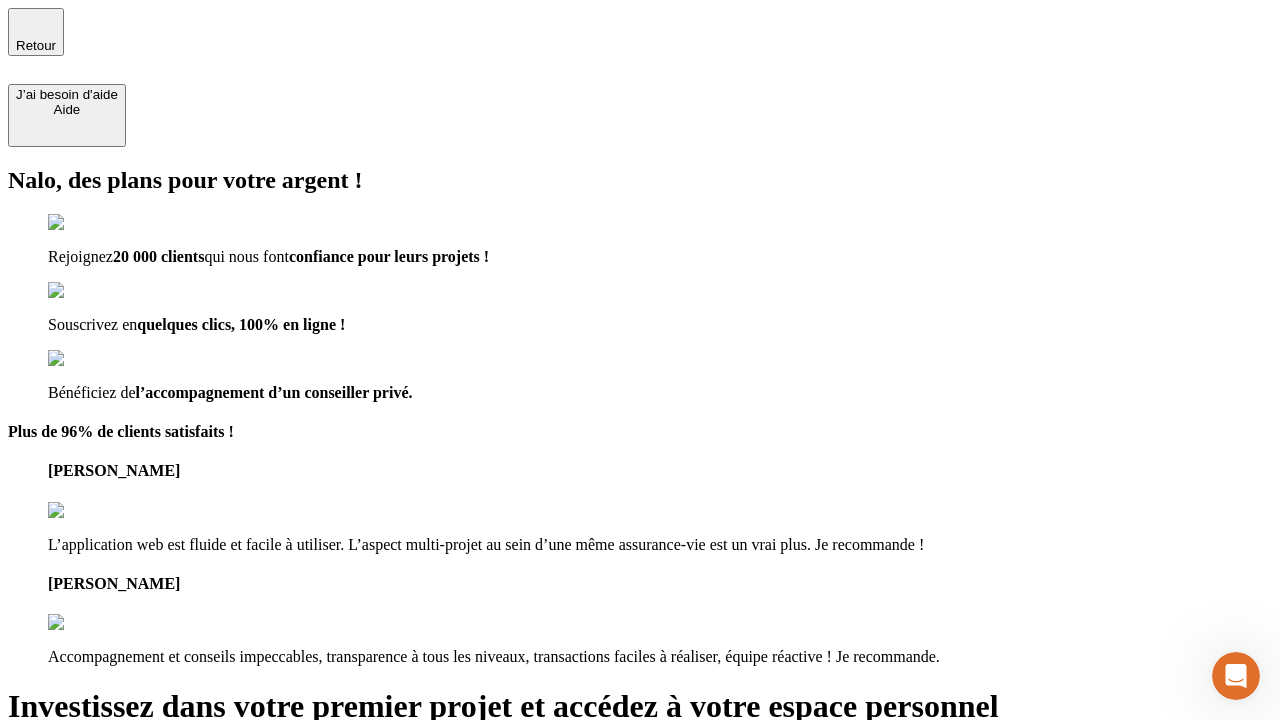 type on "[EMAIL_ADDRESS][DOMAIN_NAME]" 